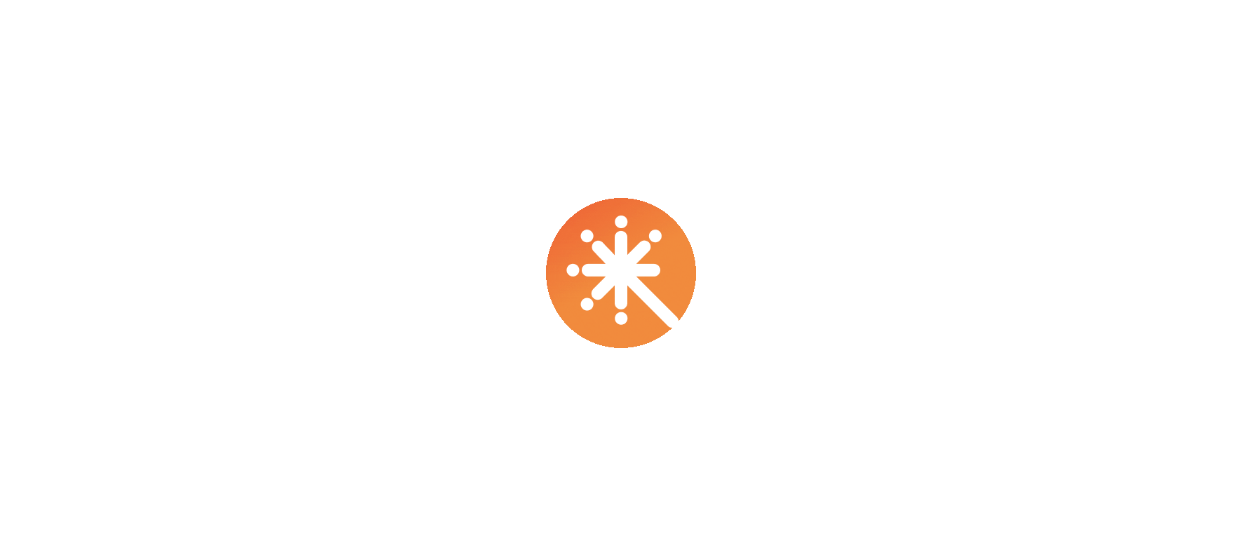 scroll, scrollTop: 0, scrollLeft: 0, axis: both 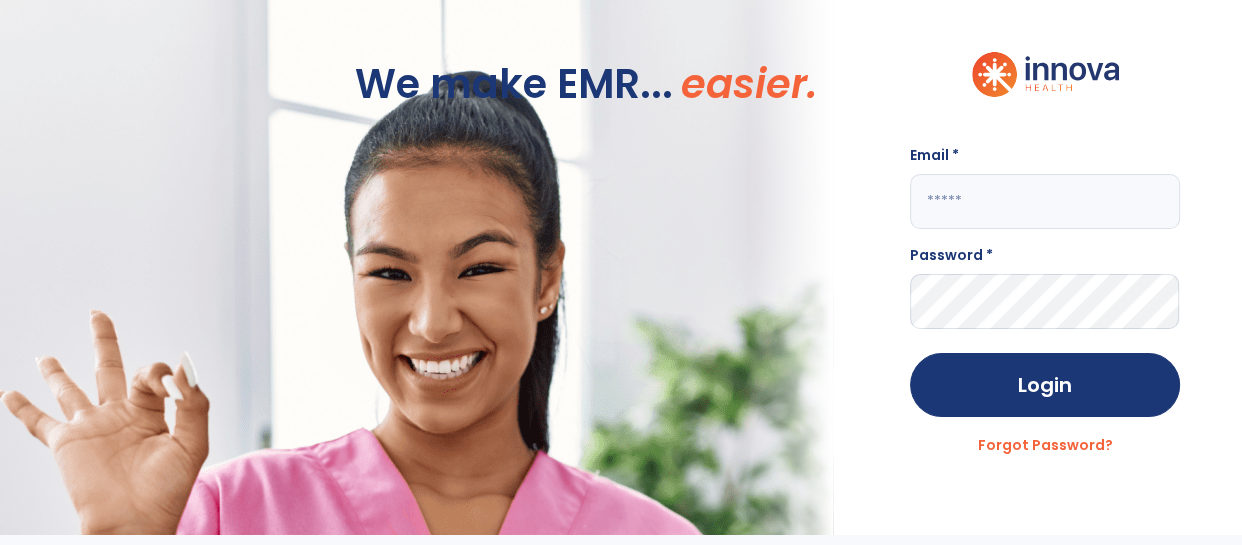 click 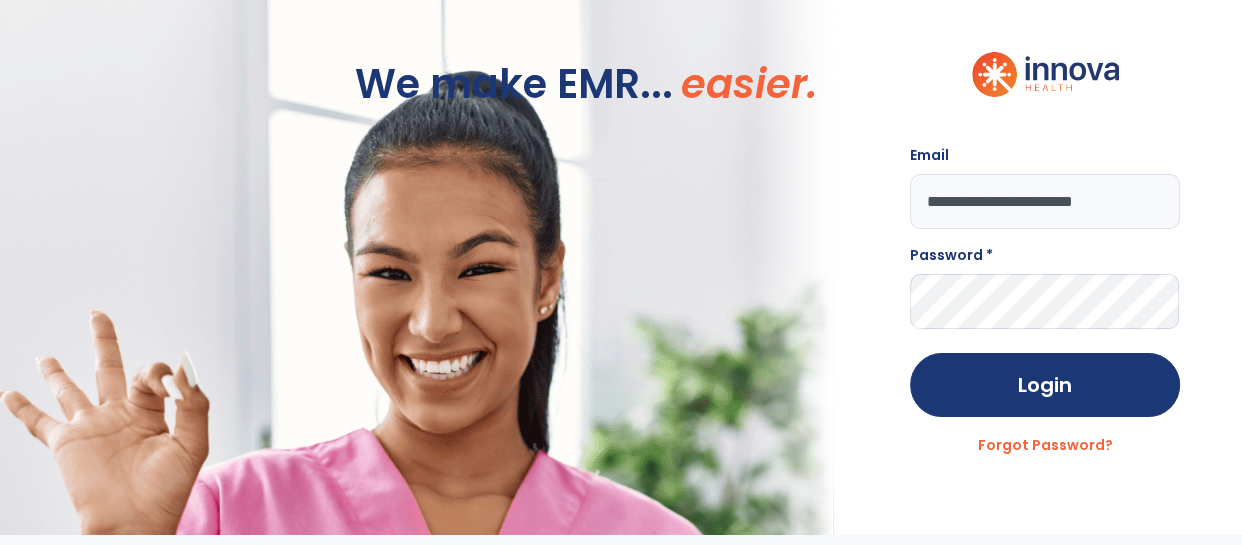 type on "**********" 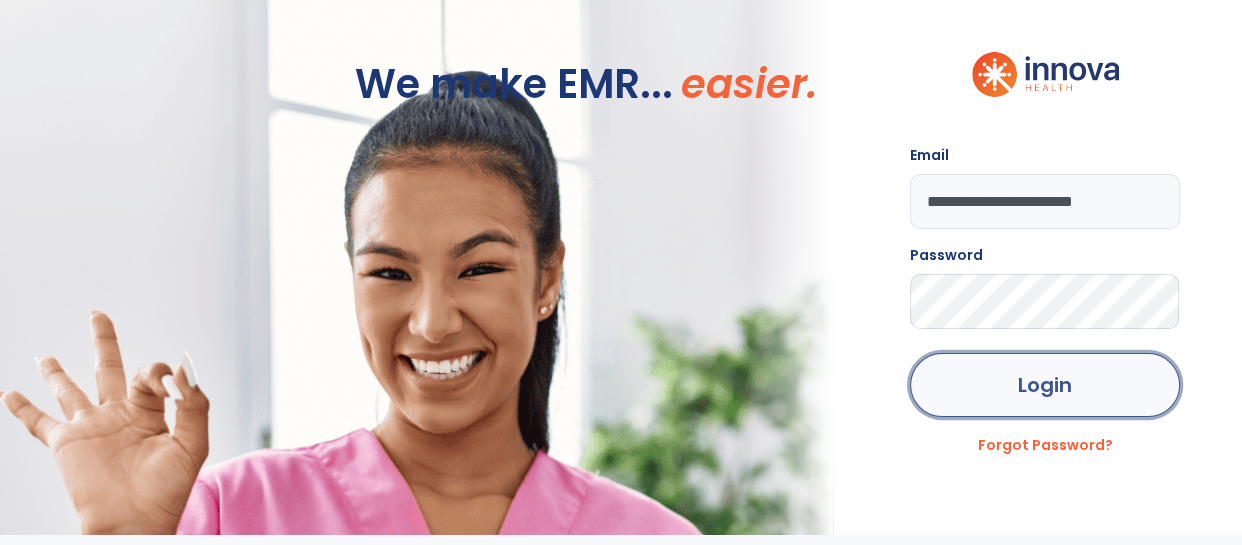 click on "Login" 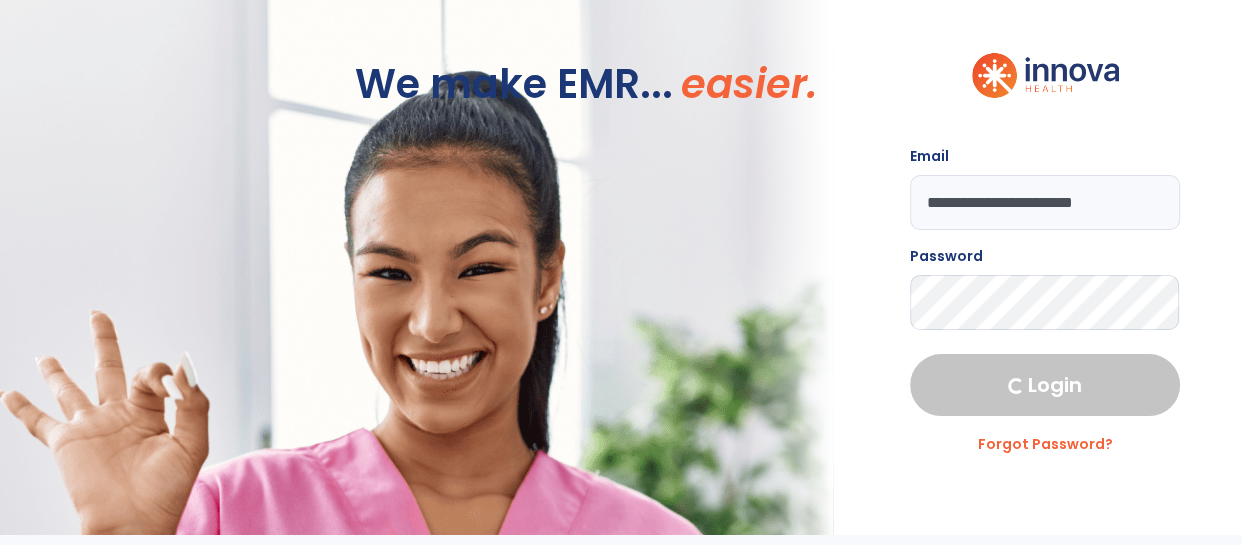 select on "****" 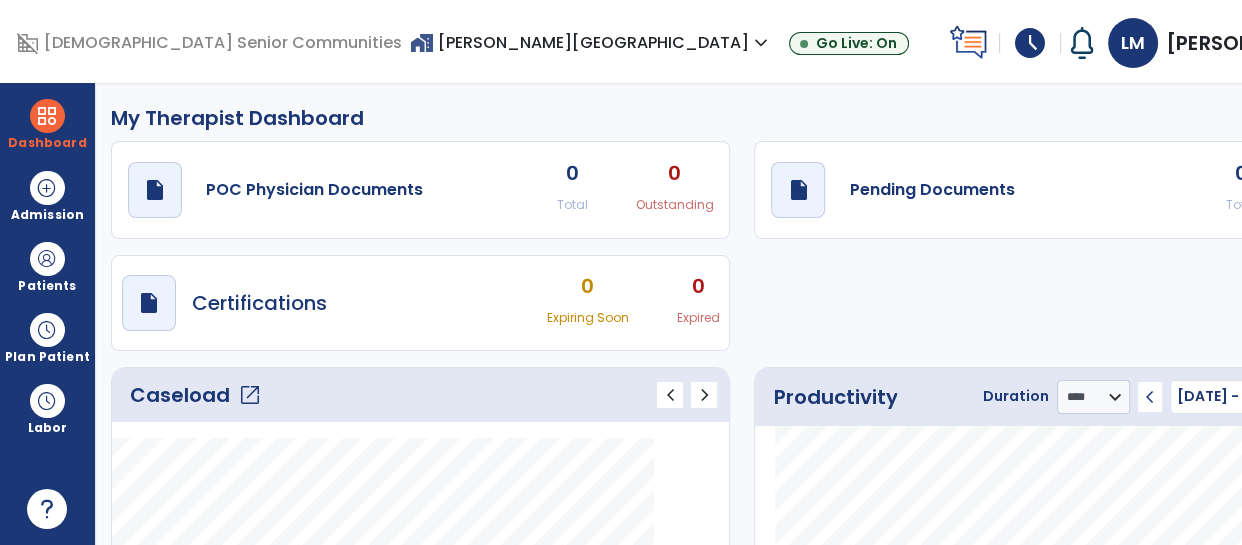 click on "Caseload   open_in_new" 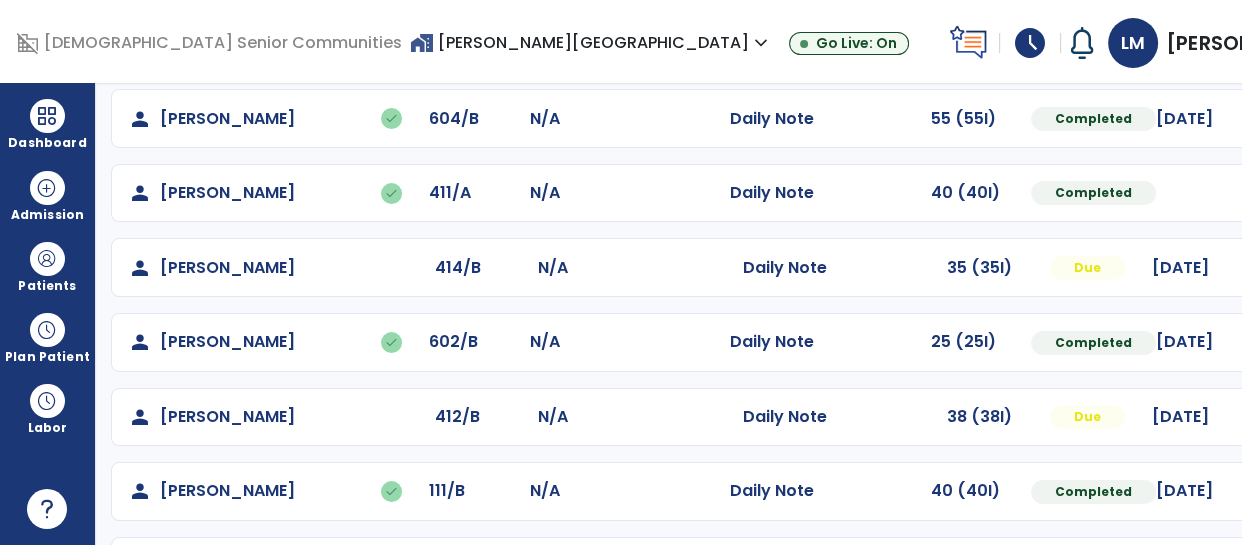 scroll, scrollTop: 246, scrollLeft: 0, axis: vertical 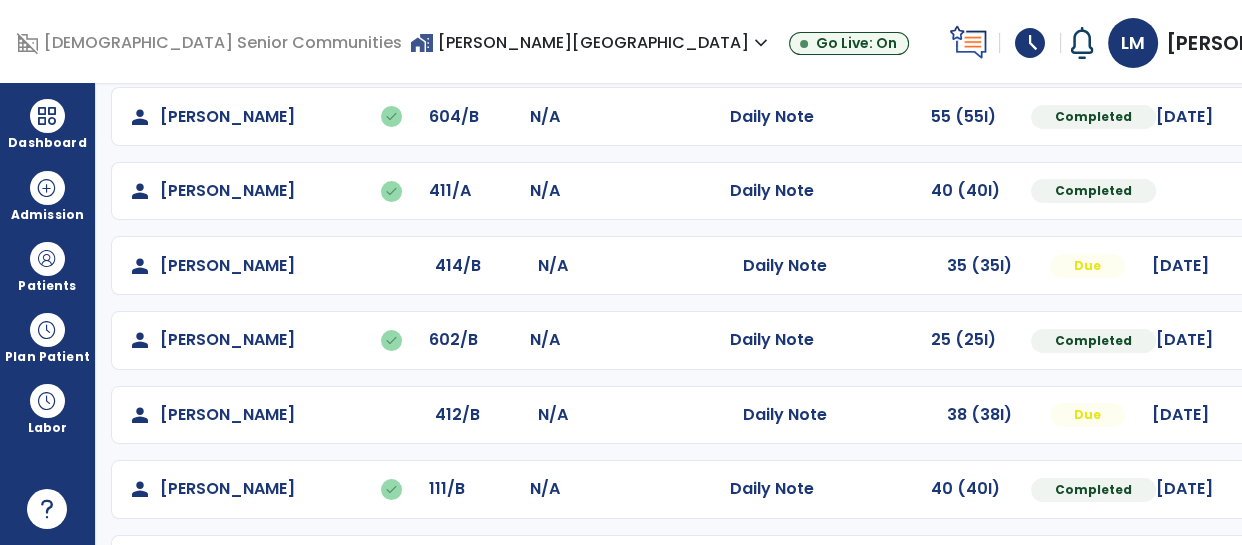 click at bounding box center [1315, 42] 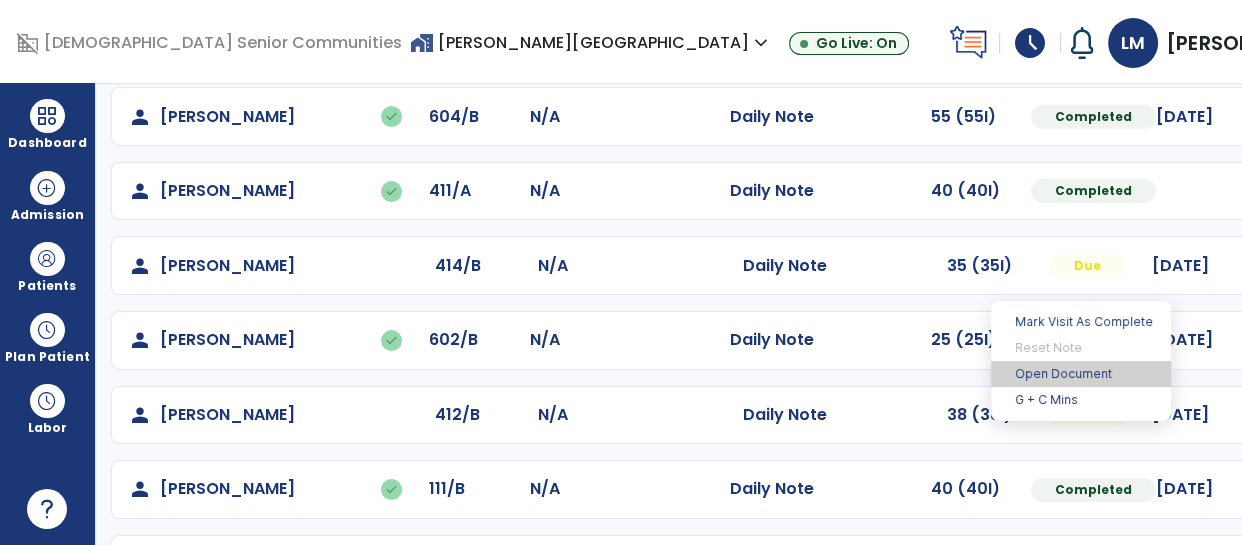 click on "Open Document" at bounding box center (1081, 374) 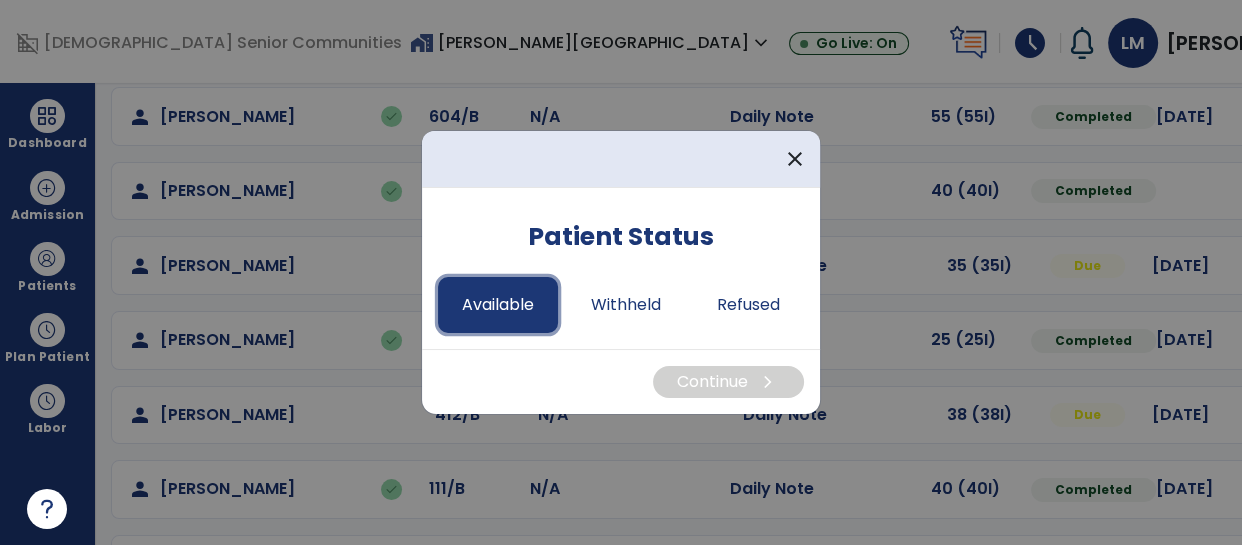 click on "Available" at bounding box center (498, 305) 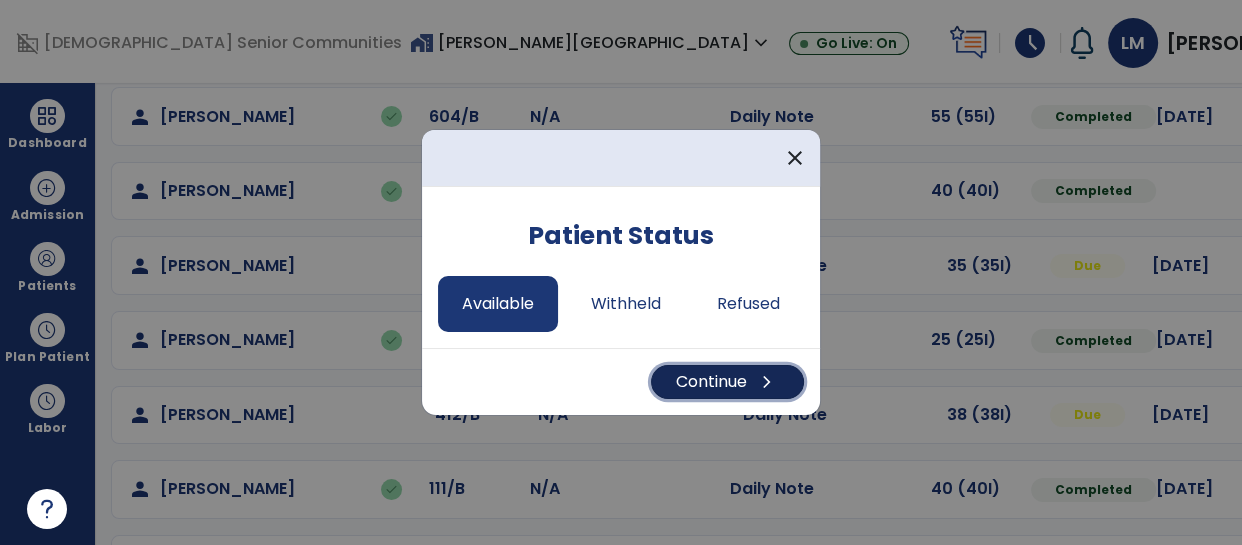 click on "chevron_right" at bounding box center (767, 382) 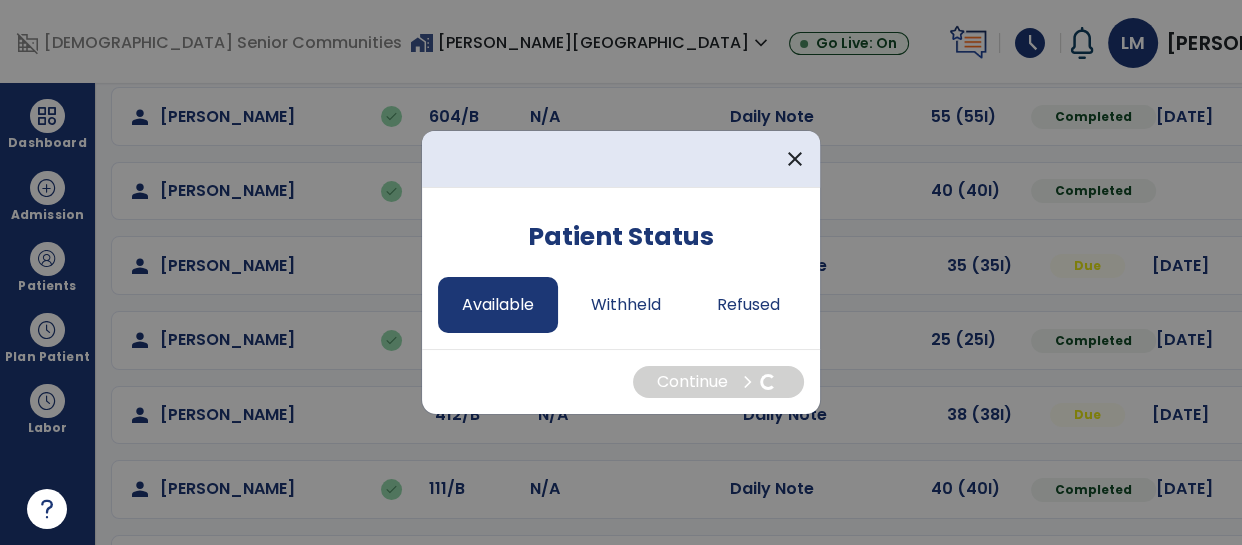 select on "*" 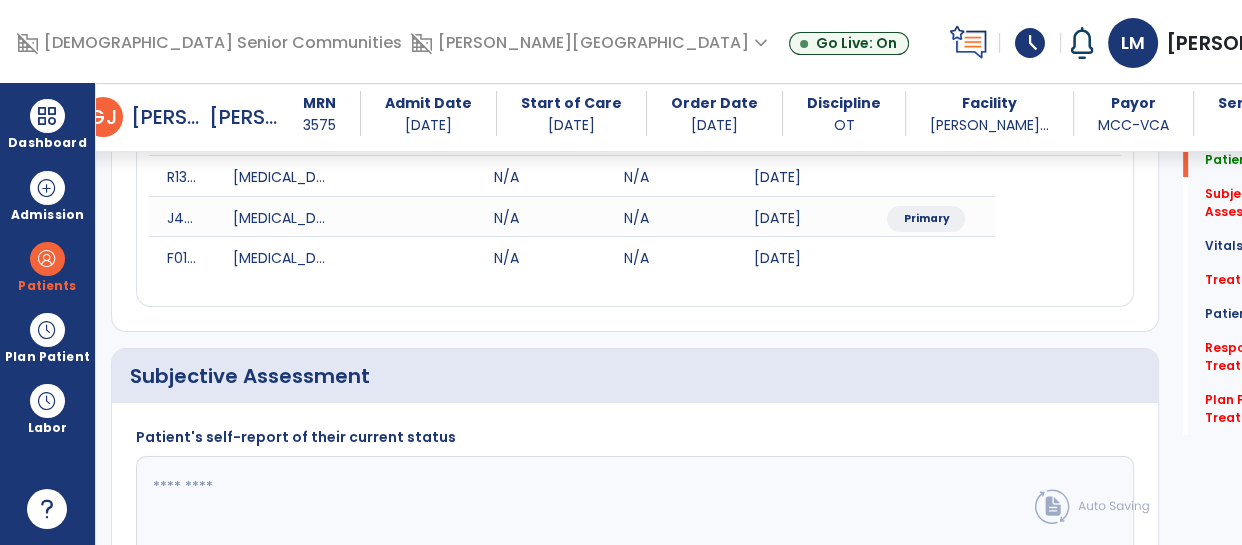 scroll, scrollTop: 300, scrollLeft: 0, axis: vertical 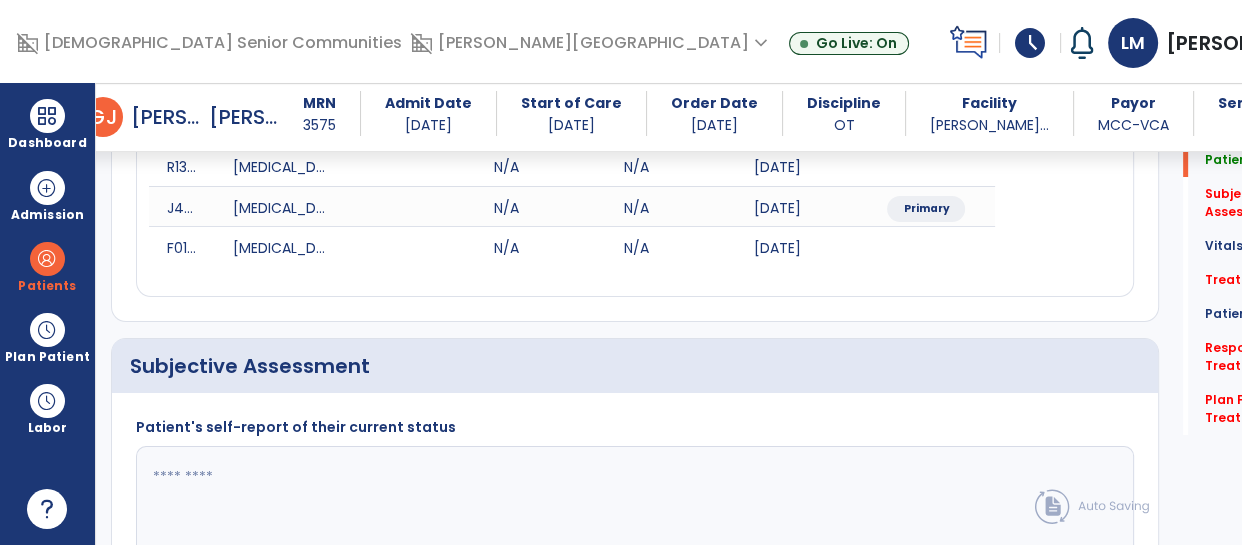 click 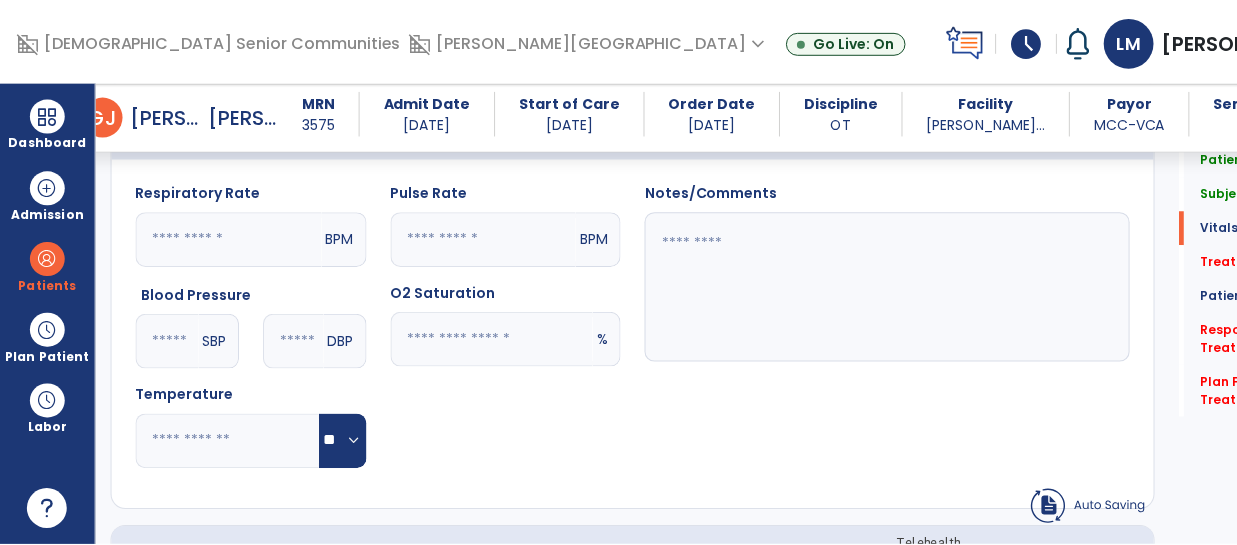 scroll, scrollTop: 1234, scrollLeft: 0, axis: vertical 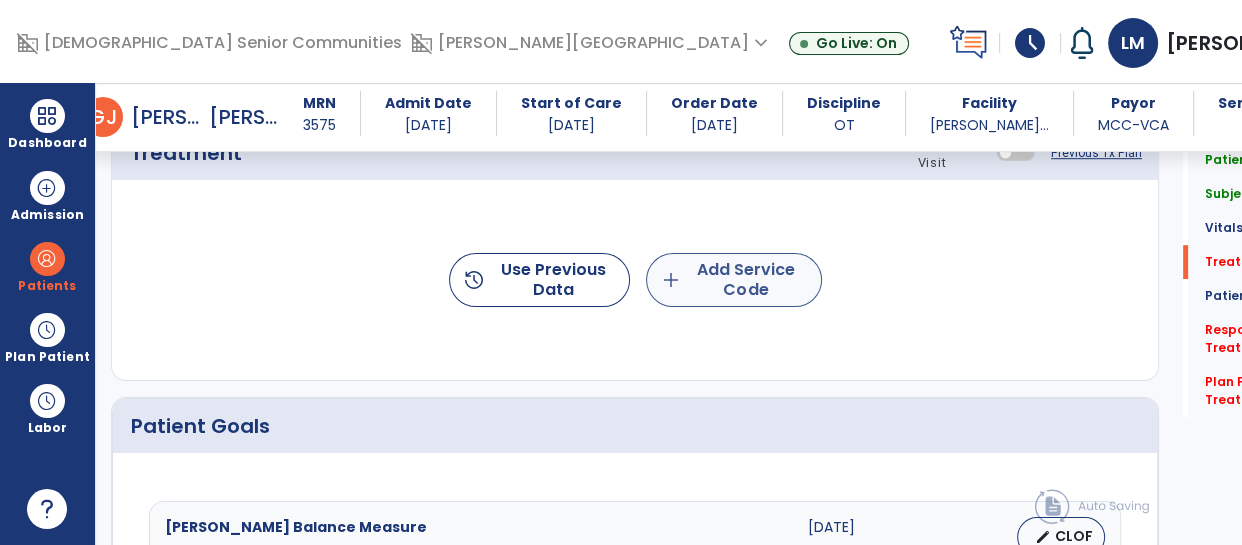 type on "**********" 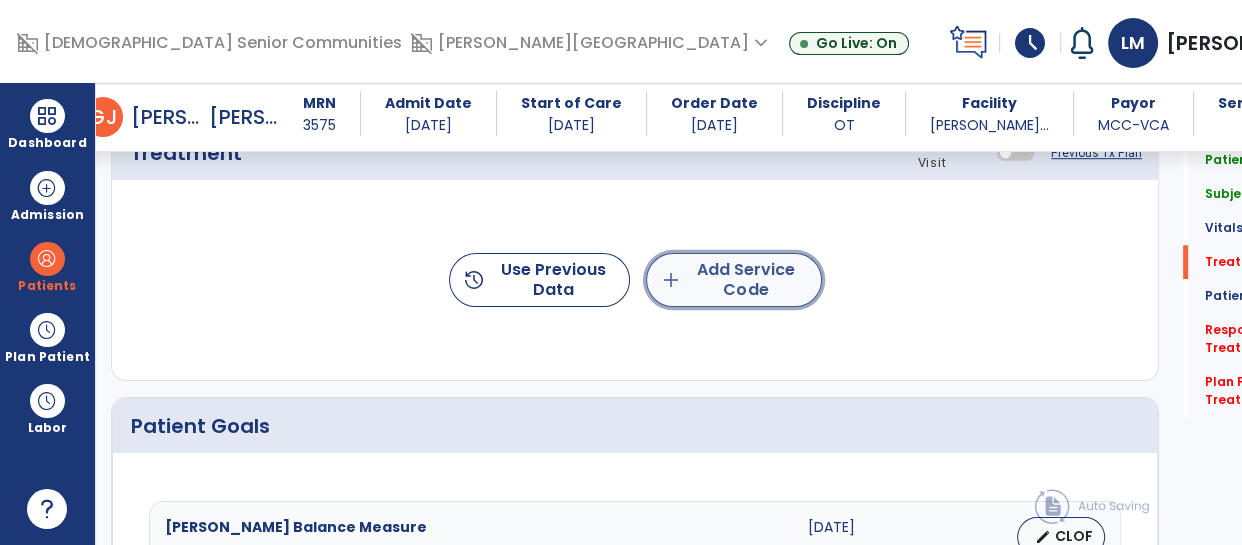 click on "add  Add Service Code" 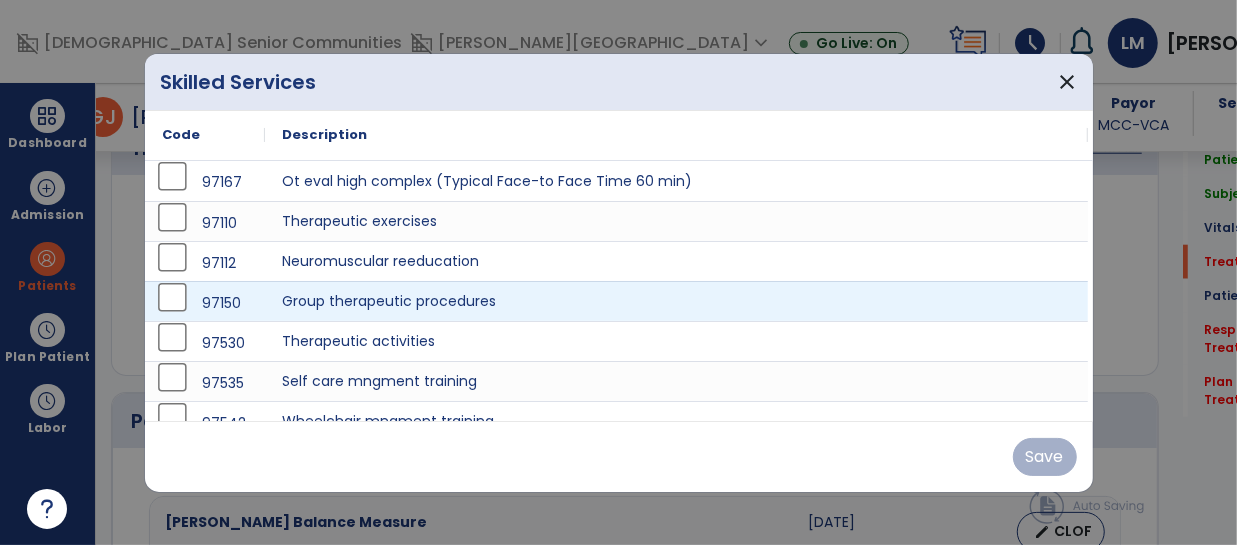 scroll, scrollTop: 1234, scrollLeft: 0, axis: vertical 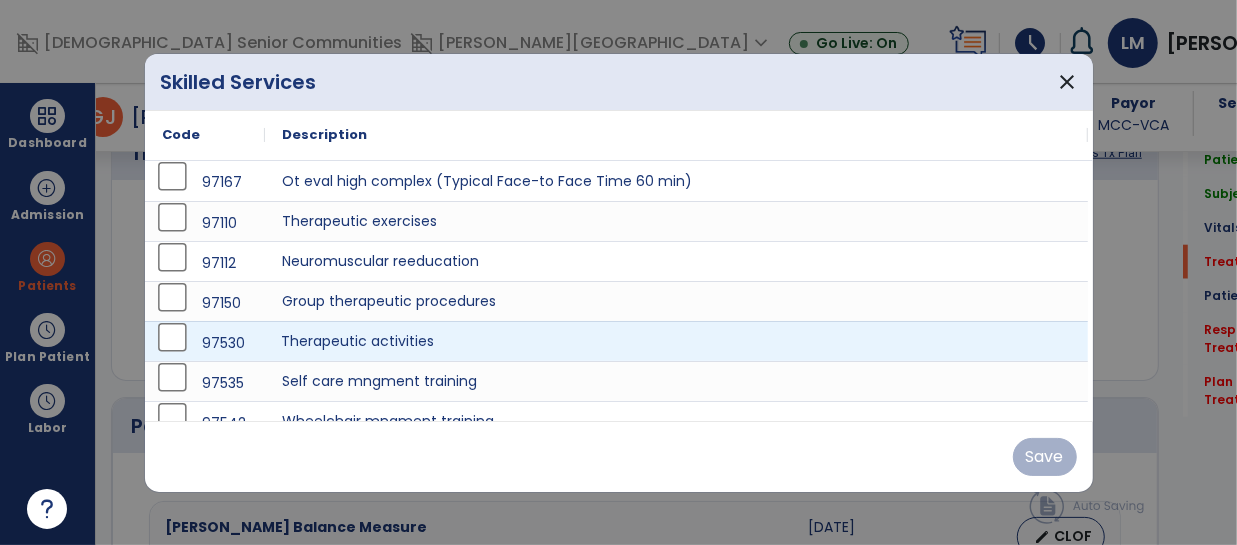 click on "Therapeutic activities" at bounding box center (676, 341) 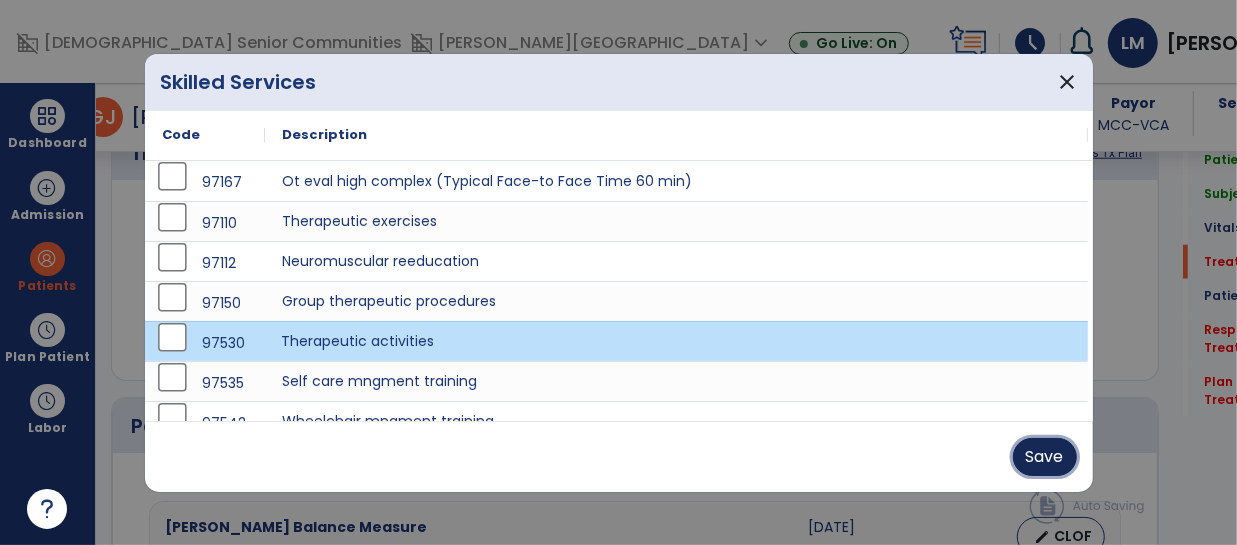 click on "Save" at bounding box center [1045, 457] 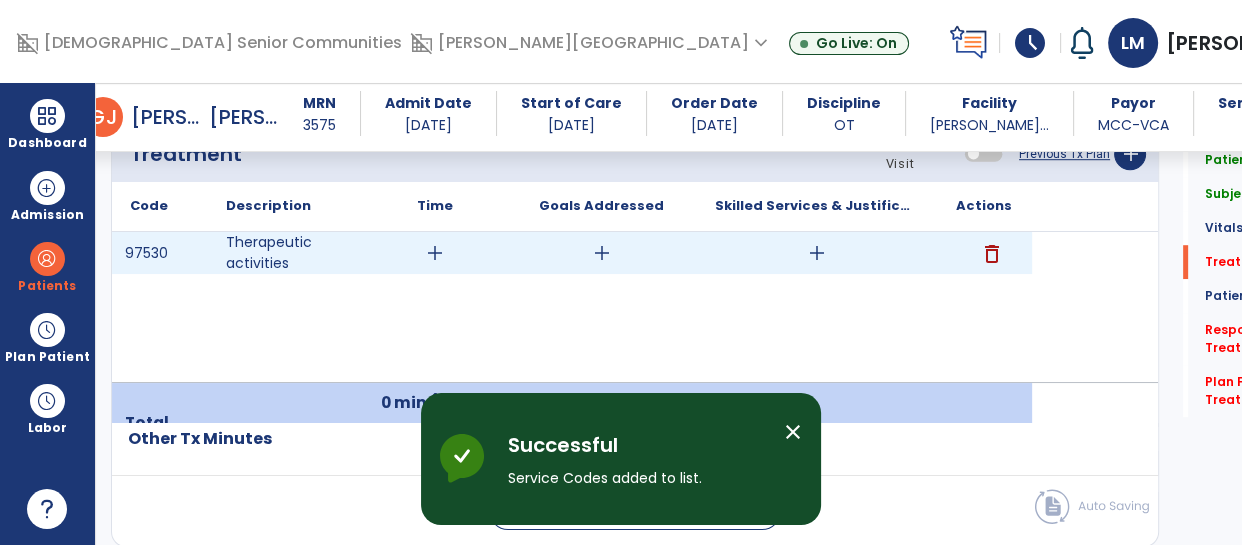 click on "add" at bounding box center (435, 253) 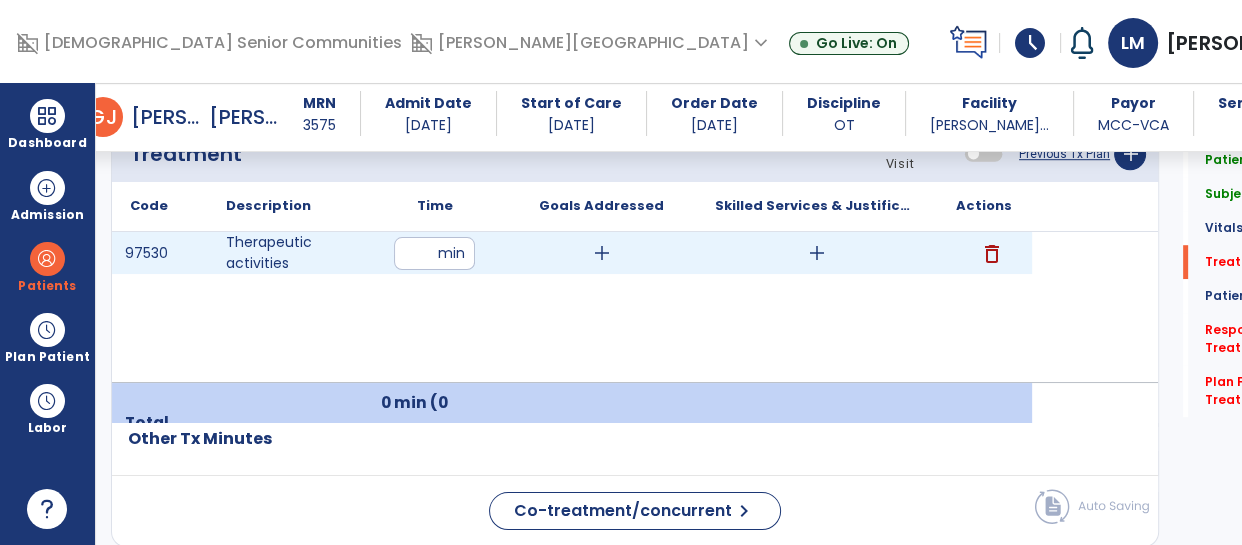 type on "**" 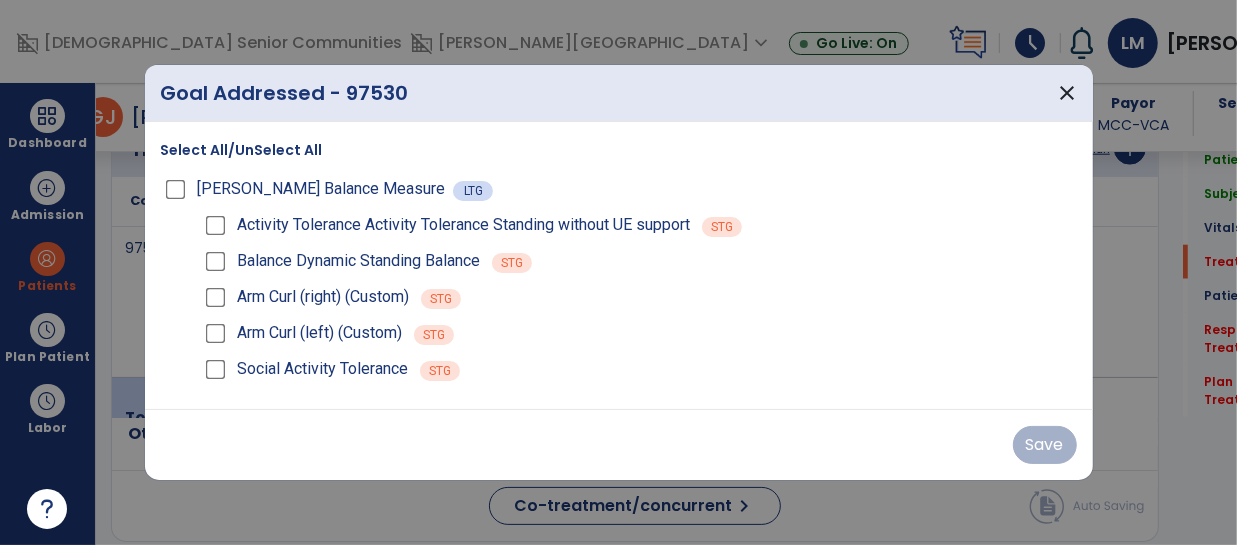 scroll, scrollTop: 1234, scrollLeft: 0, axis: vertical 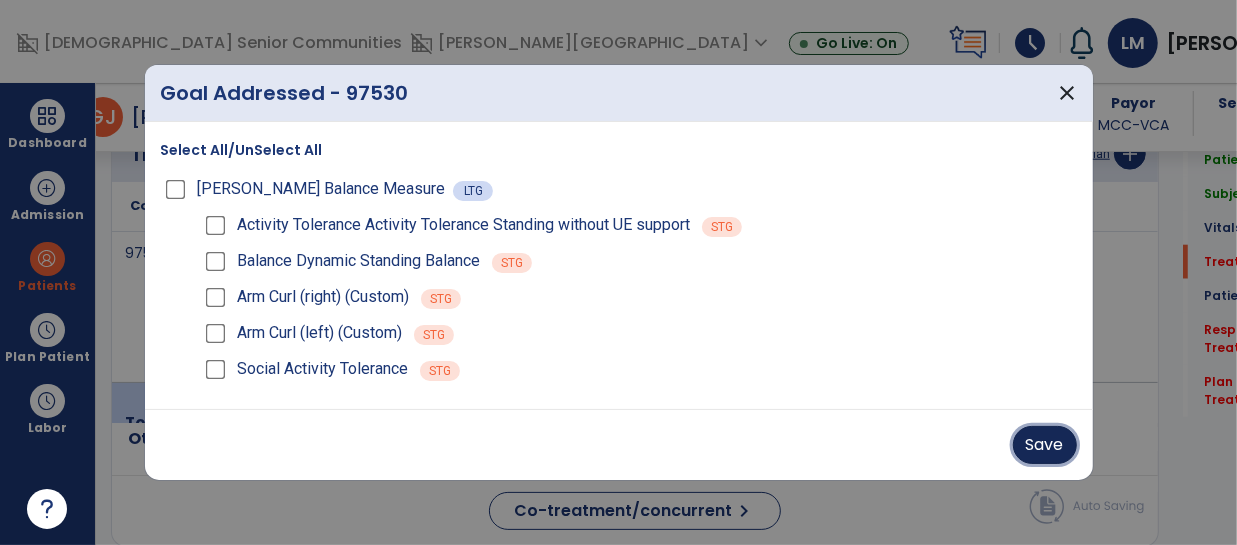 click on "Save" at bounding box center (1045, 445) 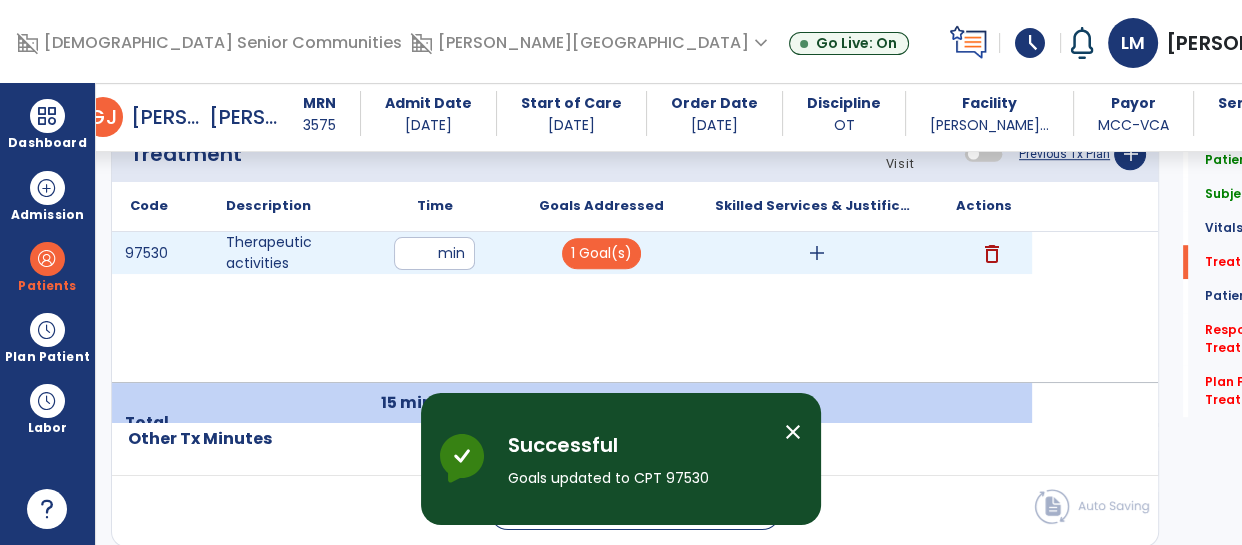 click on "add" at bounding box center (817, 253) 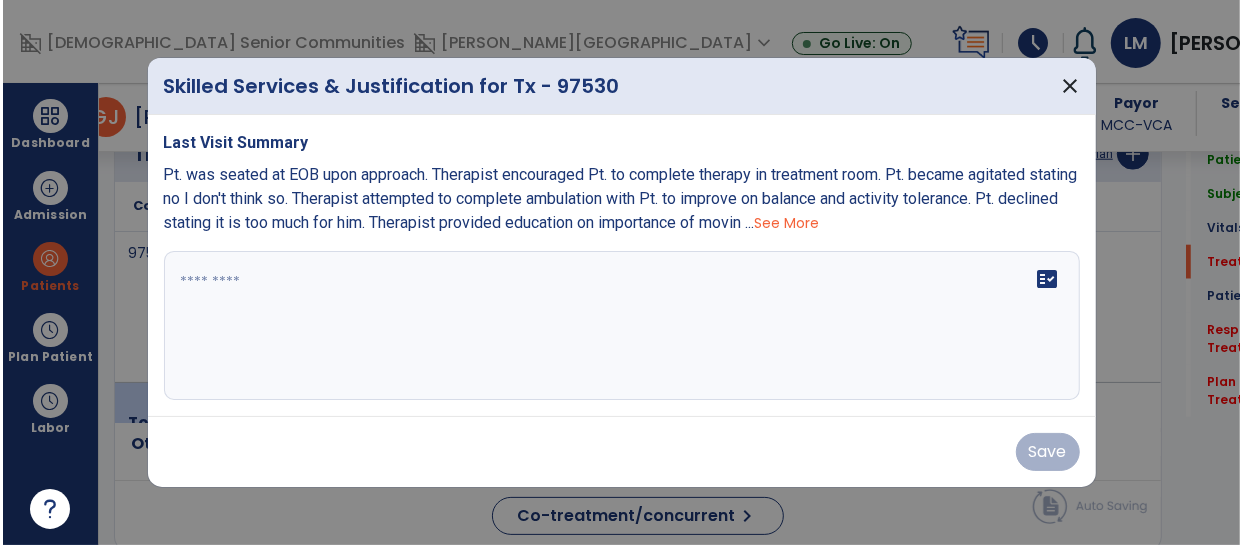 scroll, scrollTop: 1234, scrollLeft: 0, axis: vertical 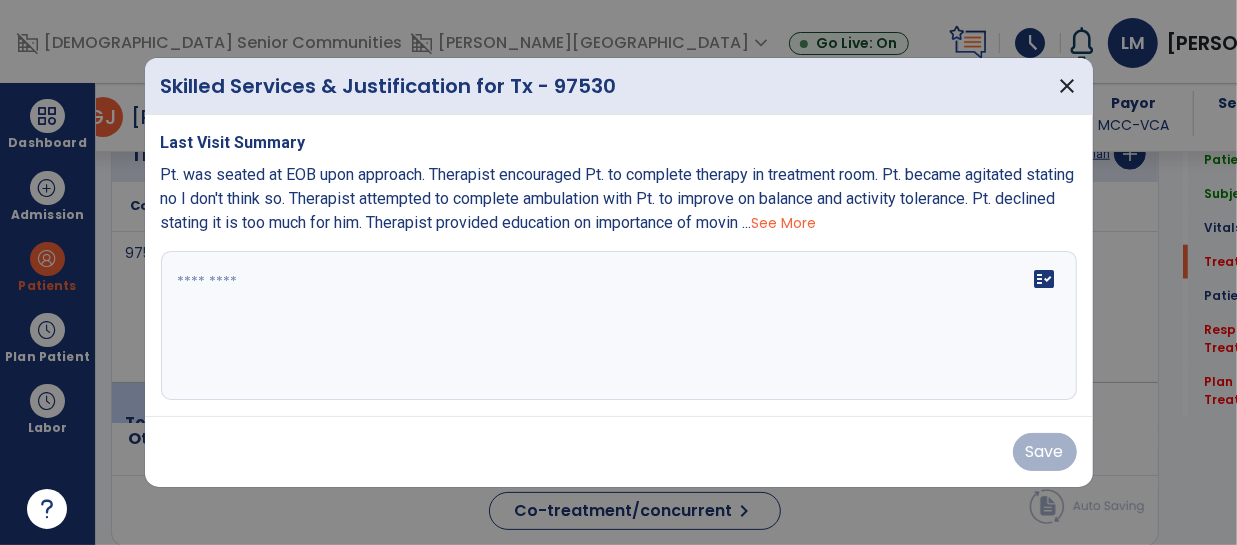 click on "fact_check" at bounding box center (619, 326) 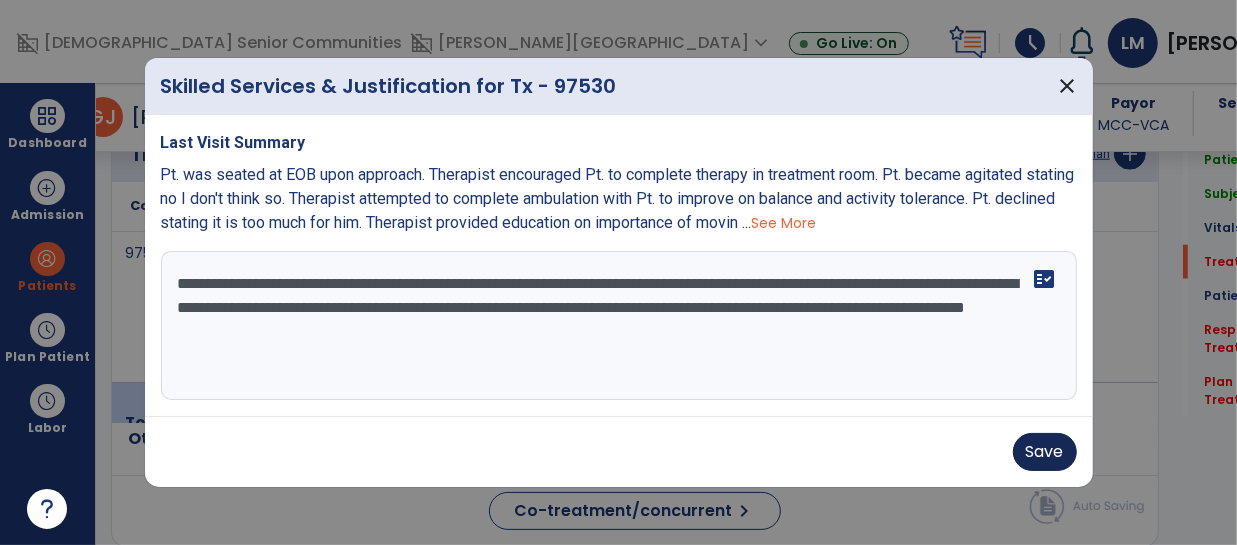 type on "**********" 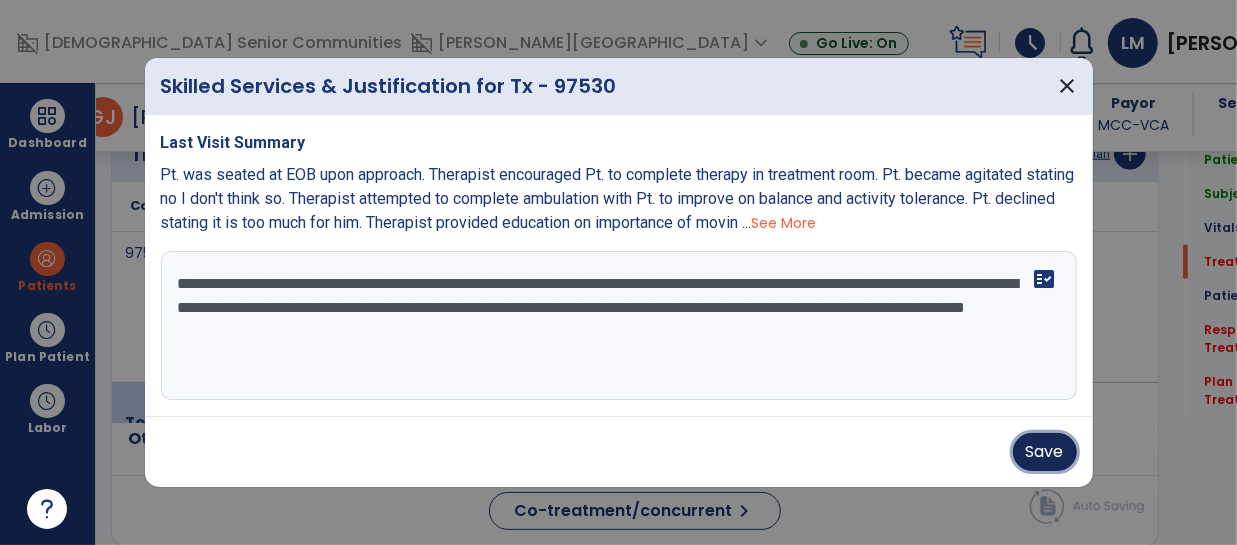 click on "Save" at bounding box center (1045, 452) 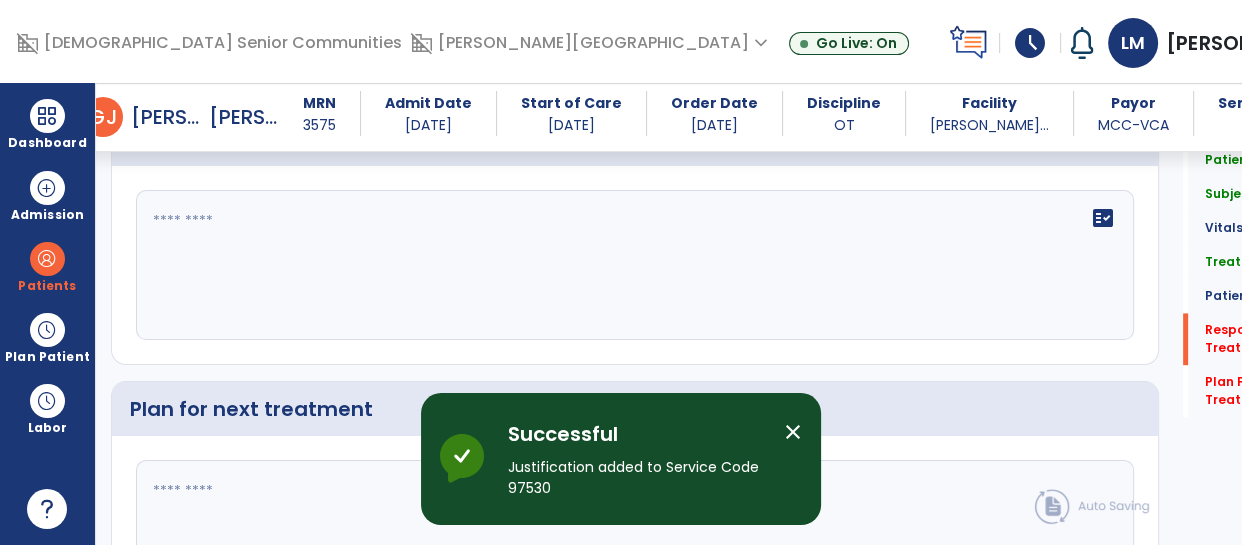 scroll, scrollTop: 2621, scrollLeft: 0, axis: vertical 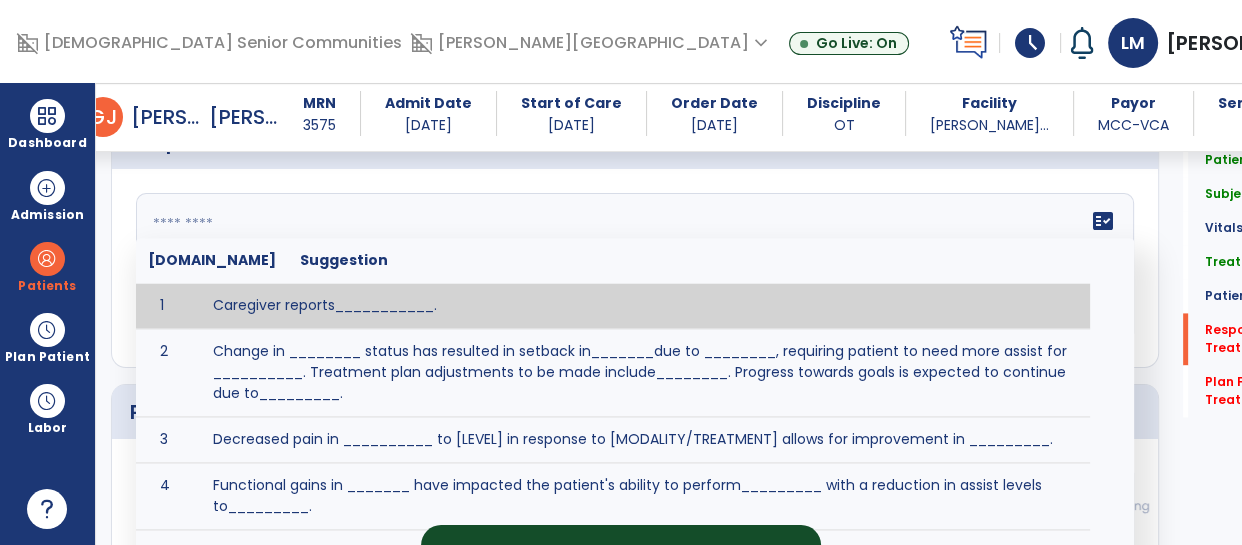 click on "fact_check  [DOMAIN_NAME] Suggestion 1 Caregiver reports___________. 2 Change in ________ status has resulted in setback in_______due to ________, requiring patient to need more assist for __________.   Treatment plan adjustments to be made include________.  Progress towards goals is expected to continue due to_________. 3 Decreased pain in __________ to [LEVEL] in response to [MODALITY/TREATMENT] allows for improvement in _________. 4 Functional gains in _______ have impacted the patient's ability to perform_________ with a reduction in assist levels to_________. 5 Functional progress this week has been significant due to__________. 6 Gains in ________ have improved the patient's ability to perform ______with decreased levels of assist to___________. 7 Improvement in ________allows patient to tolerate higher levels of challenges in_________. 8 Pain in [AREA] has decreased to [LEVEL] in response to [TREATMENT/MODALITY], allowing fore ease in completing__________. 9 10 11 12 13 14 15 16 17 18 19 20 21" 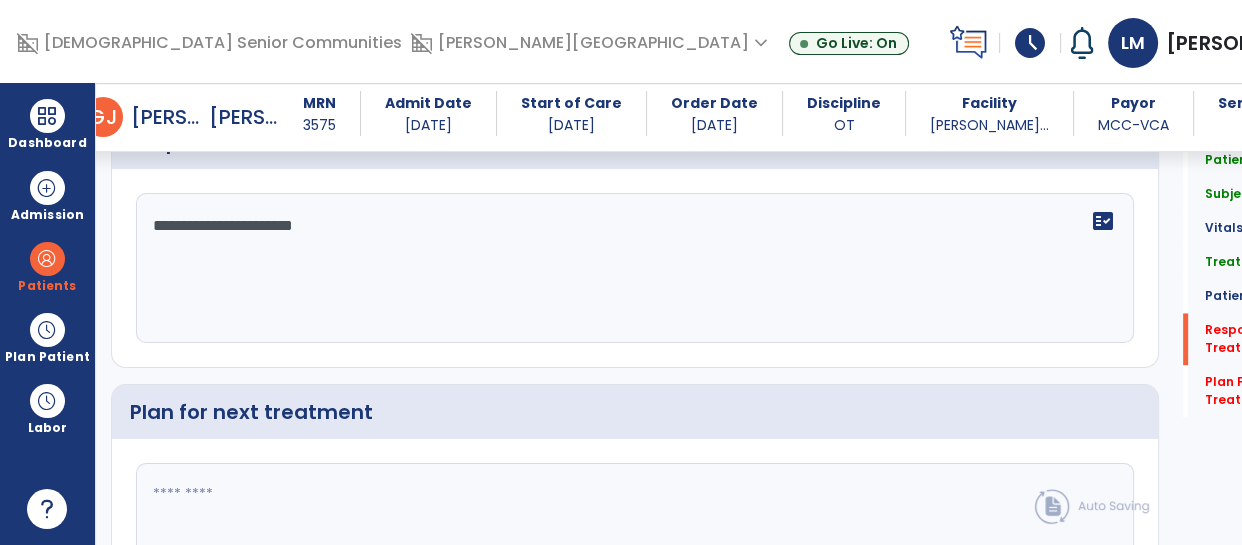 type on "**********" 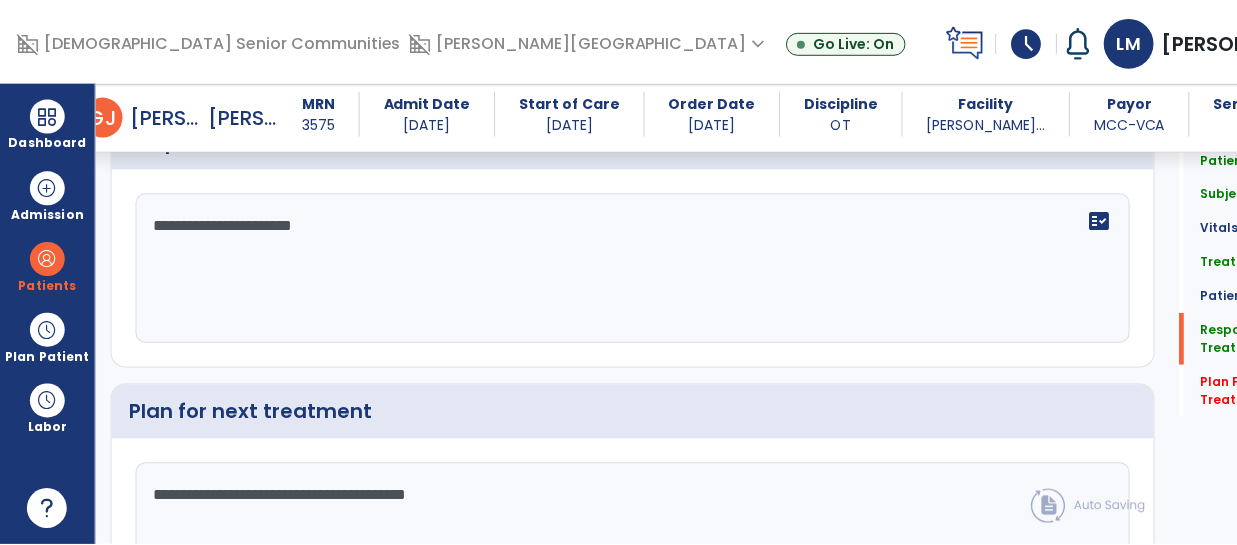 scroll, scrollTop: 2778, scrollLeft: 0, axis: vertical 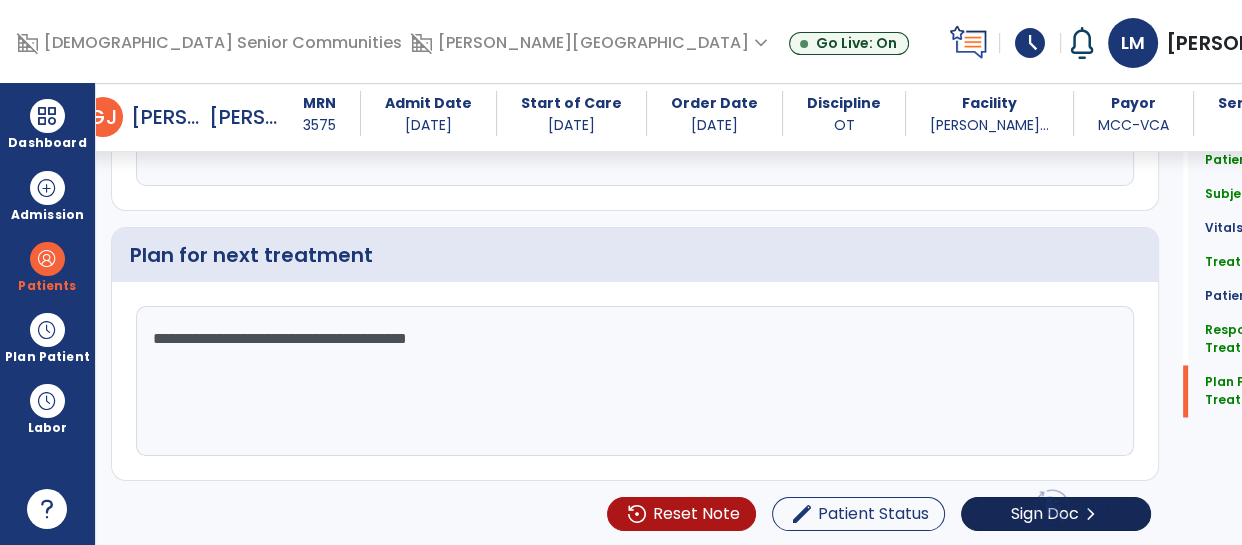 type on "**********" 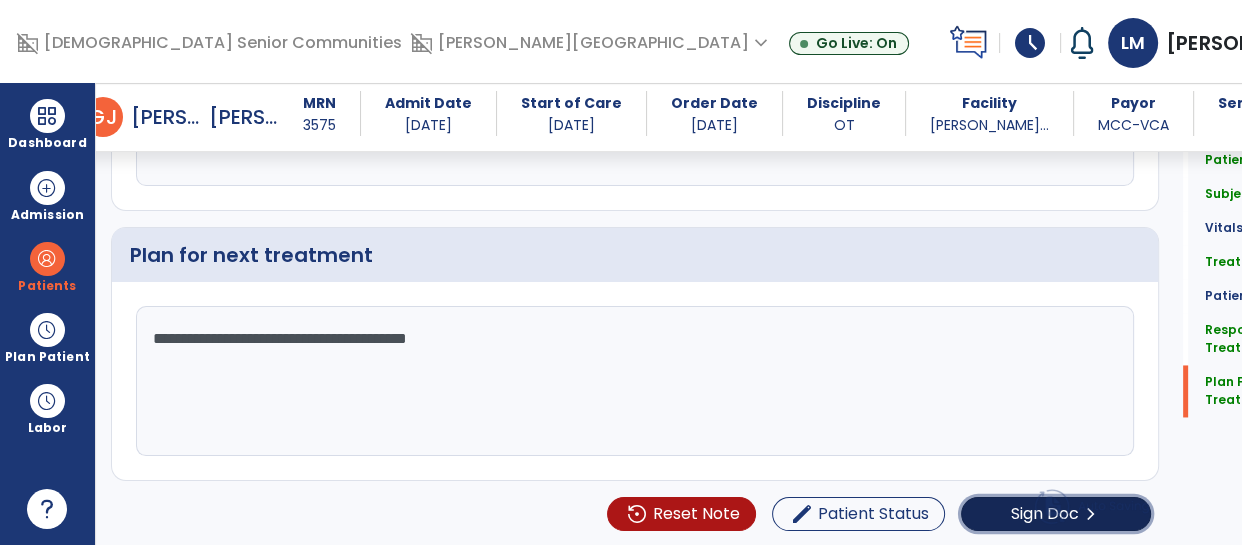 click on "chevron_right" 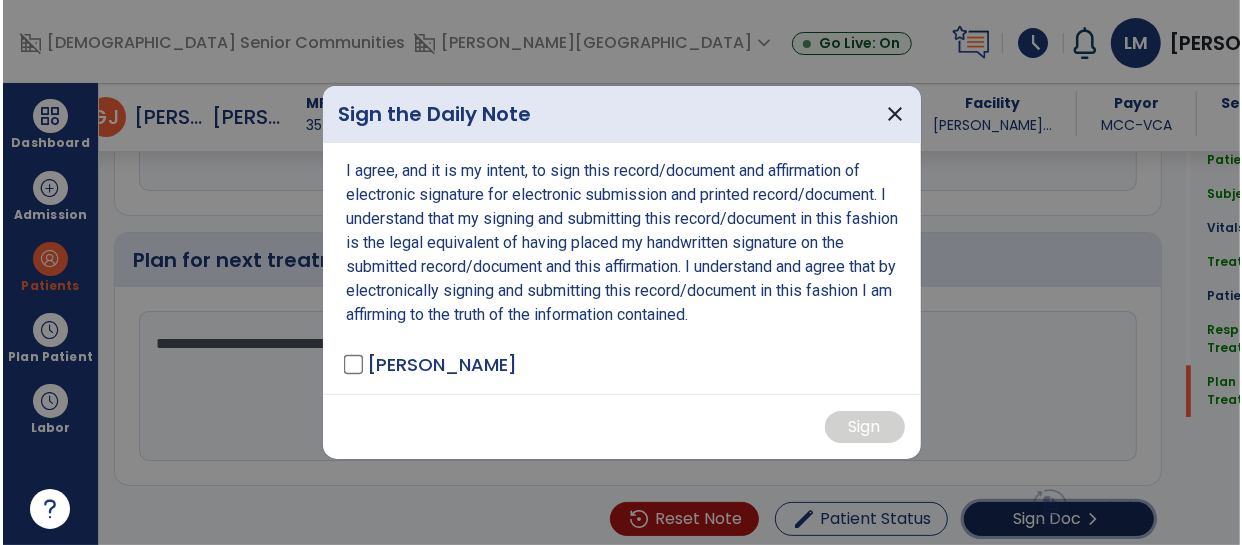 scroll, scrollTop: 2778, scrollLeft: 0, axis: vertical 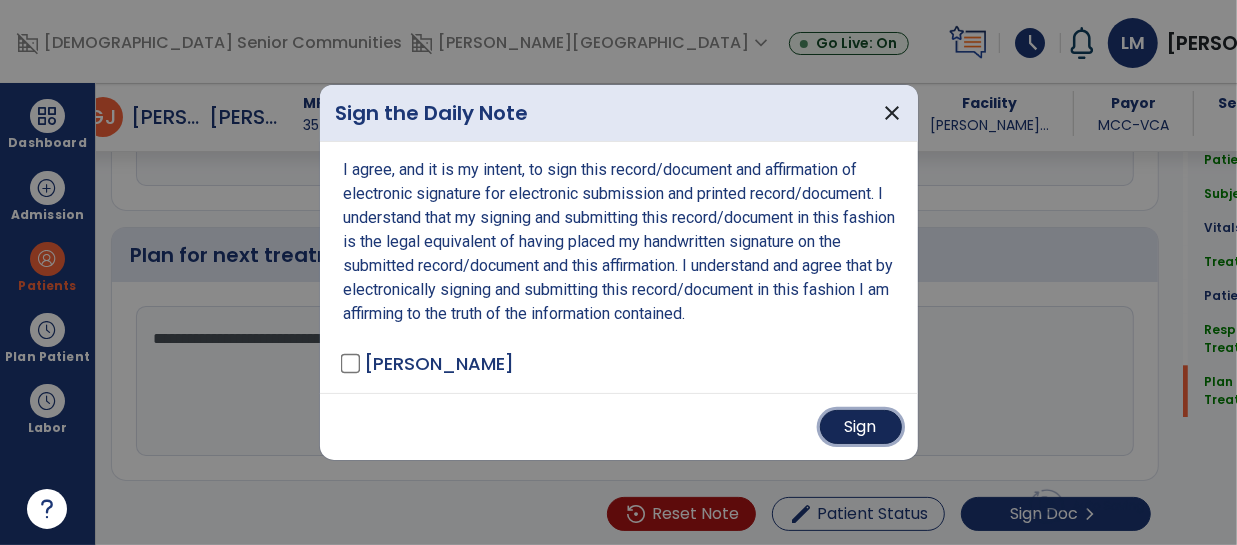 click on "Sign" at bounding box center [861, 427] 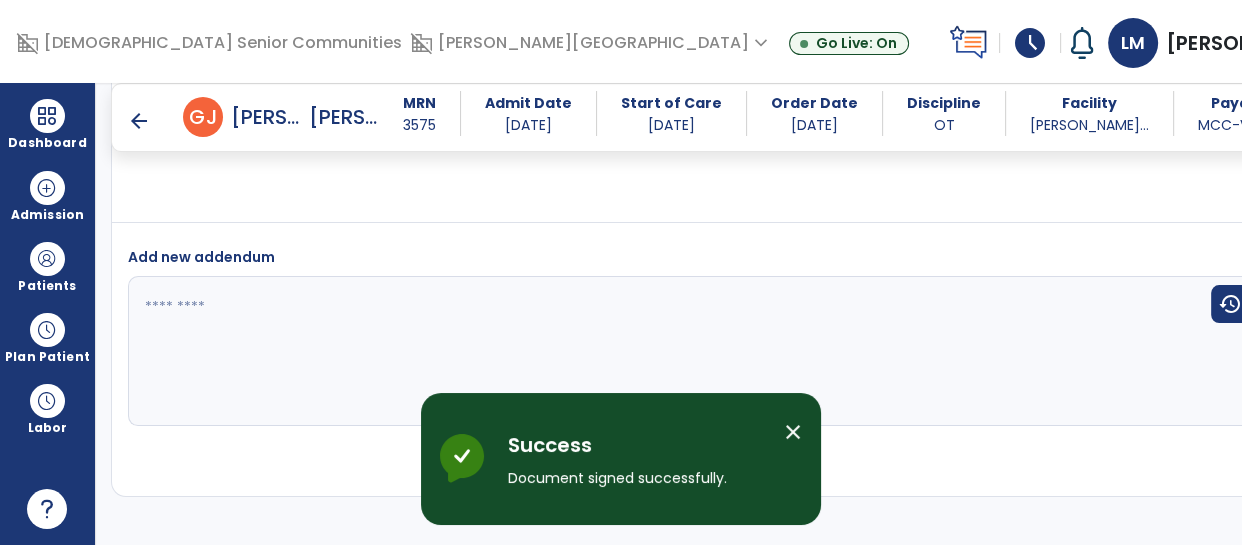 scroll, scrollTop: 2620, scrollLeft: 0, axis: vertical 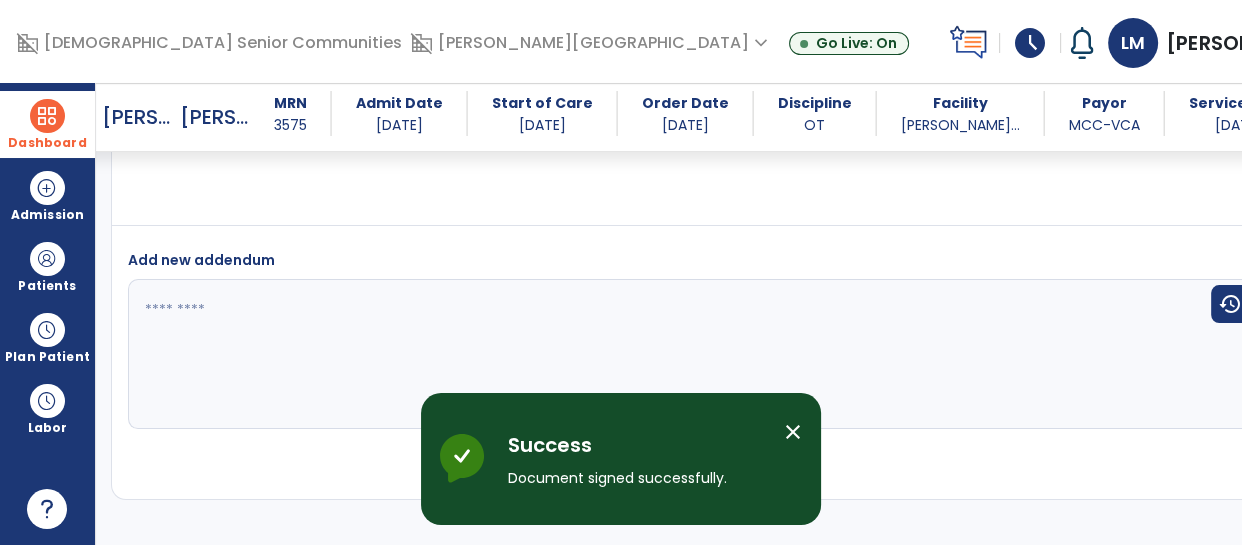 click at bounding box center [47, 116] 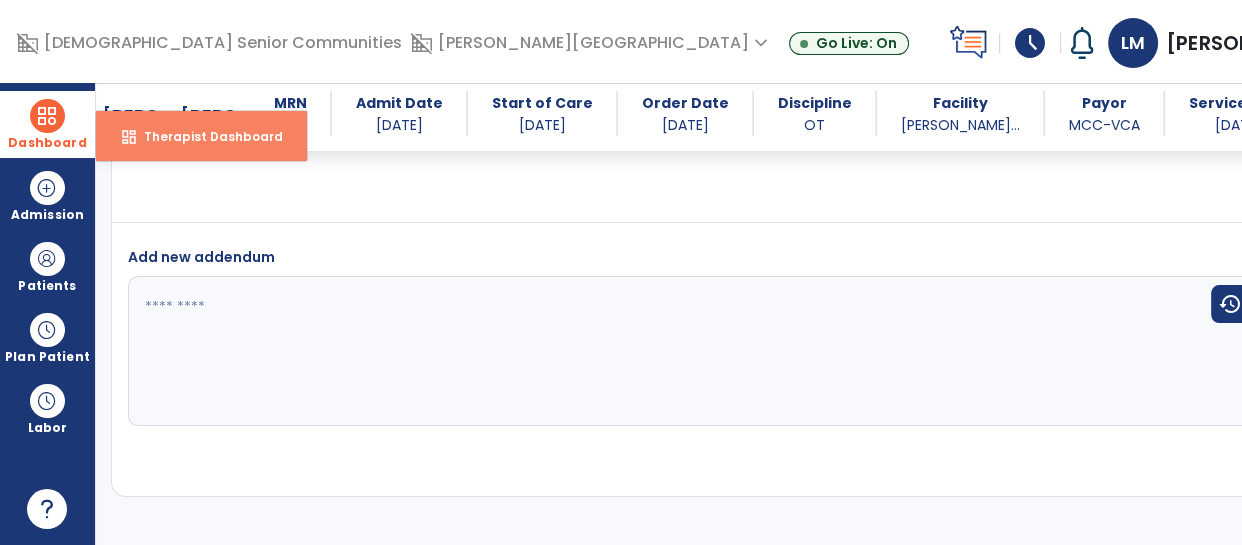 click on "Therapist Dashboard" at bounding box center [205, 136] 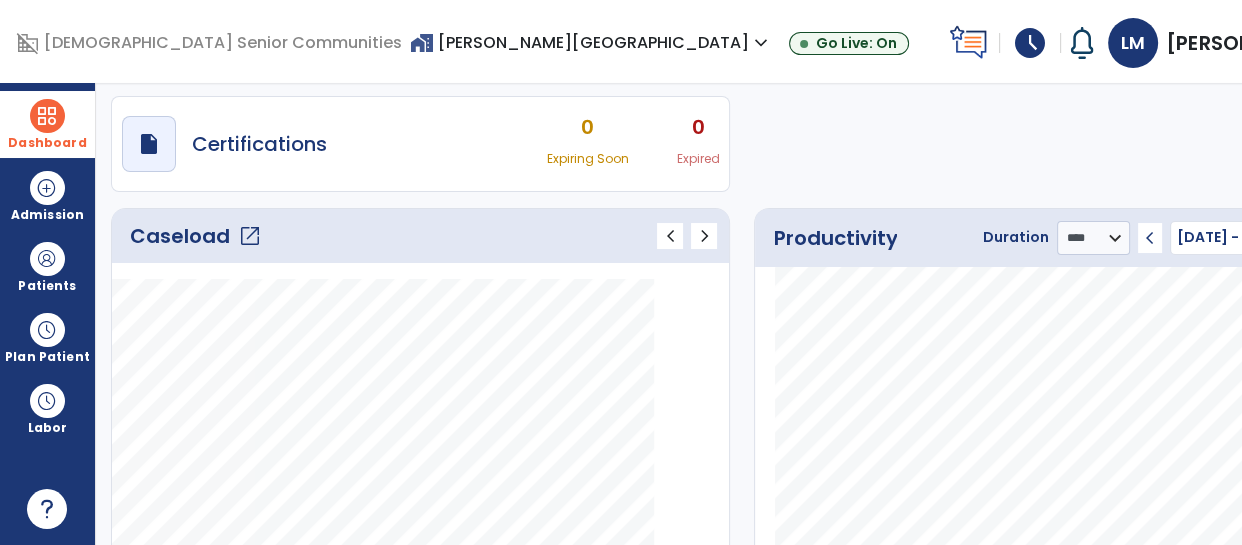 scroll, scrollTop: 146, scrollLeft: 0, axis: vertical 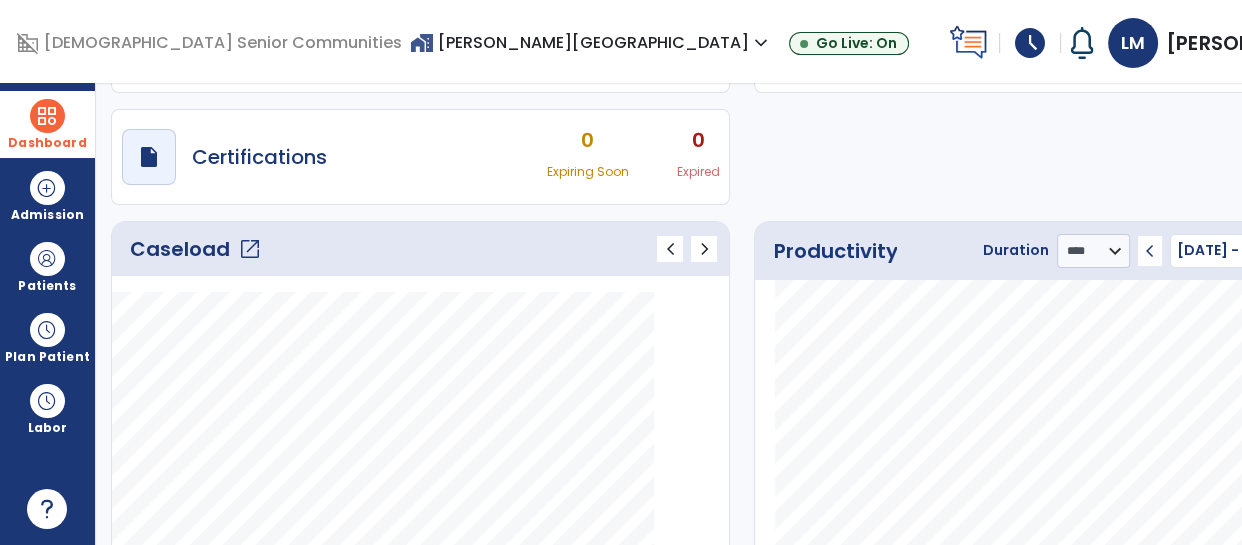 click on "Caseload   open_in_new" 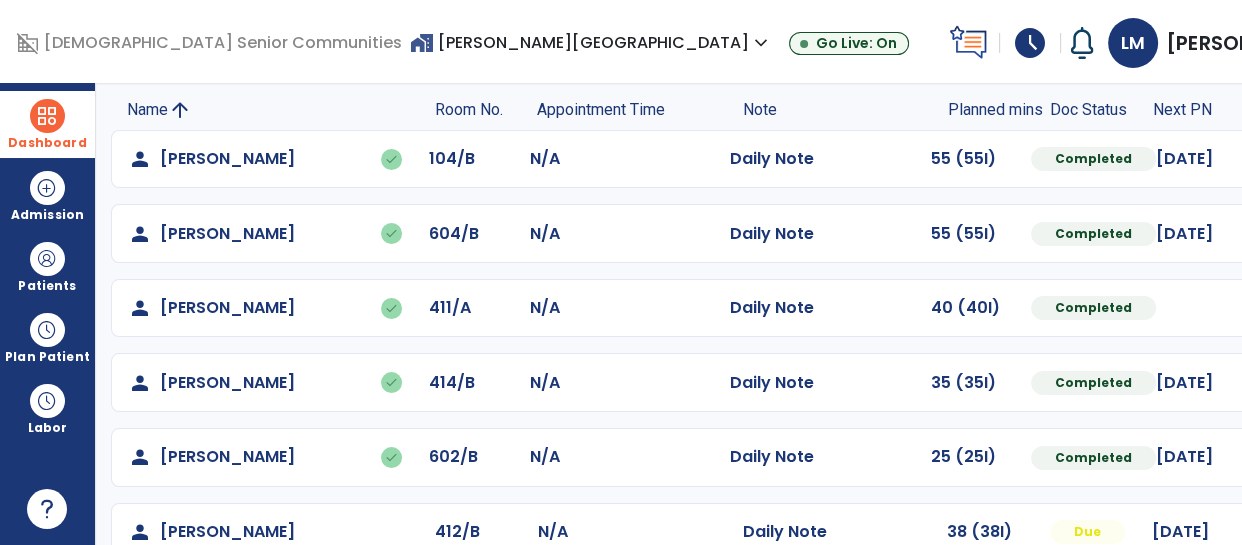 scroll, scrollTop: 567, scrollLeft: 0, axis: vertical 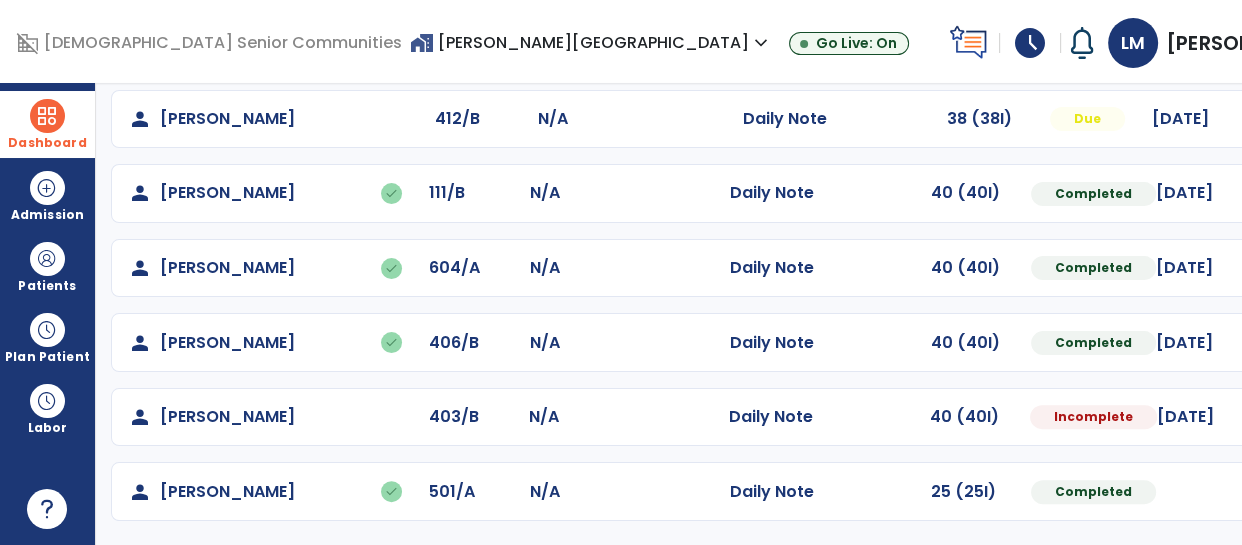 click at bounding box center [1315, -254] 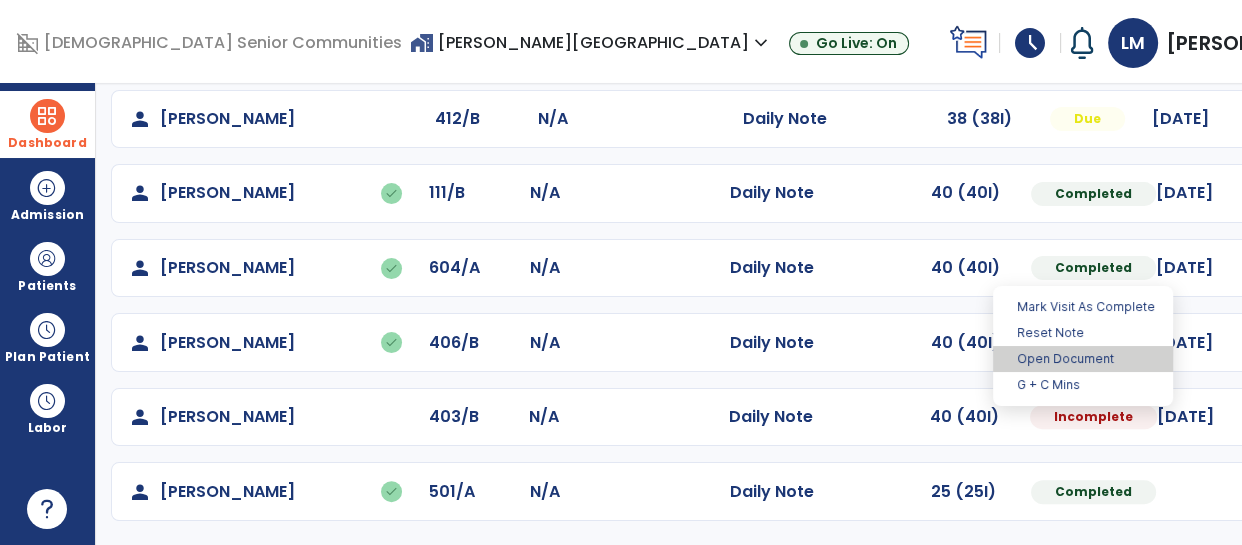 click on "Open Document" at bounding box center [1083, 359] 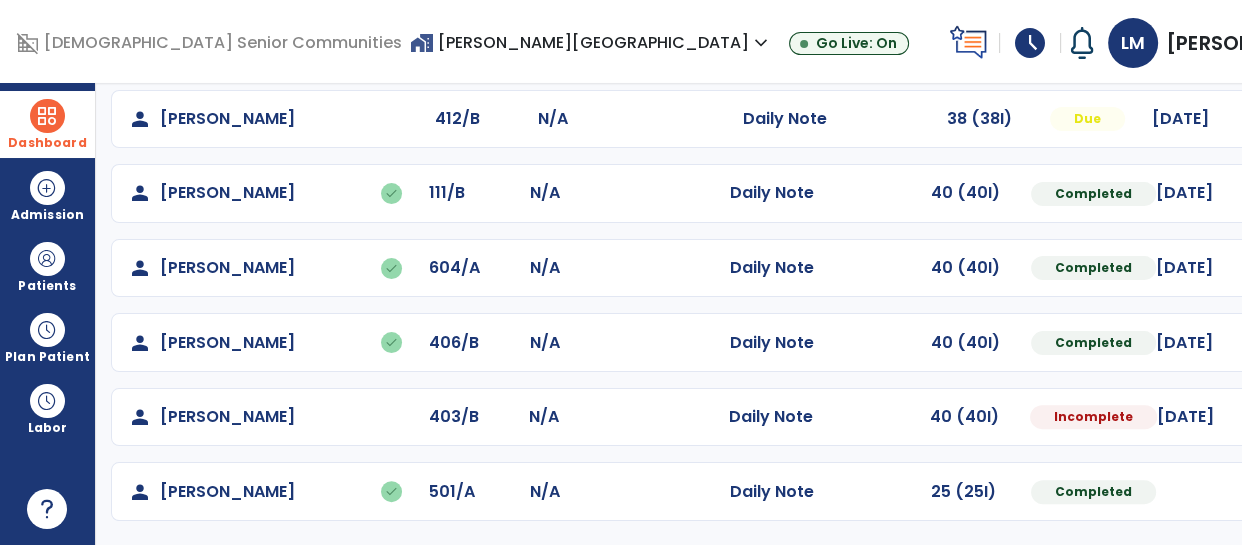 select on "*" 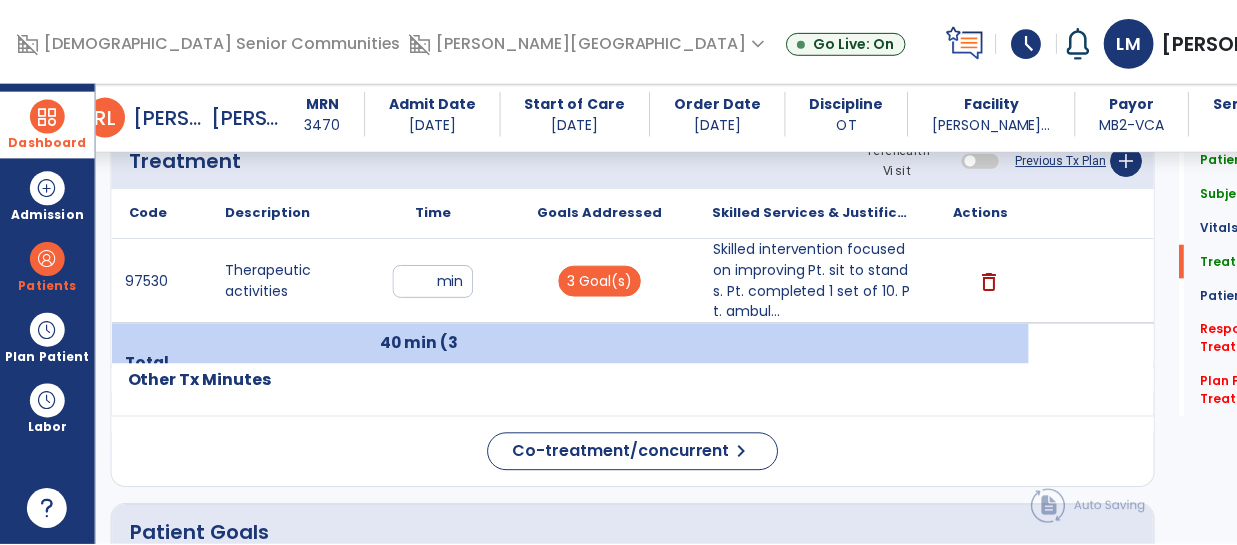 scroll, scrollTop: 1193, scrollLeft: 0, axis: vertical 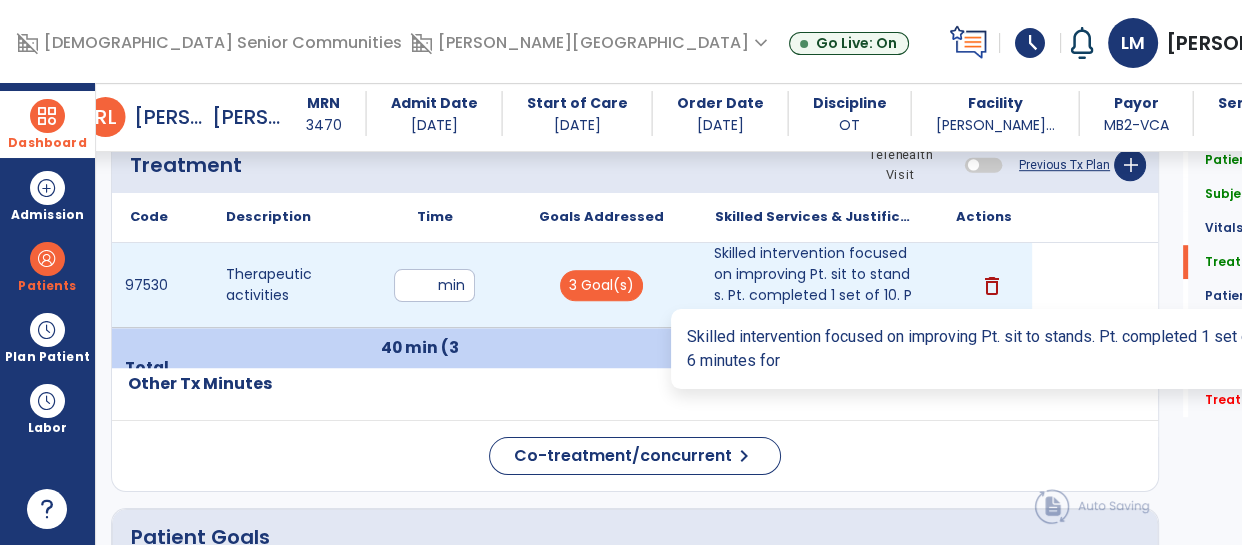 click on "Skilled intervention focused on improving Pt. sit to stands.  Pt. completed 1 set of 10.   Pt. ambul..." at bounding box center (816, 285) 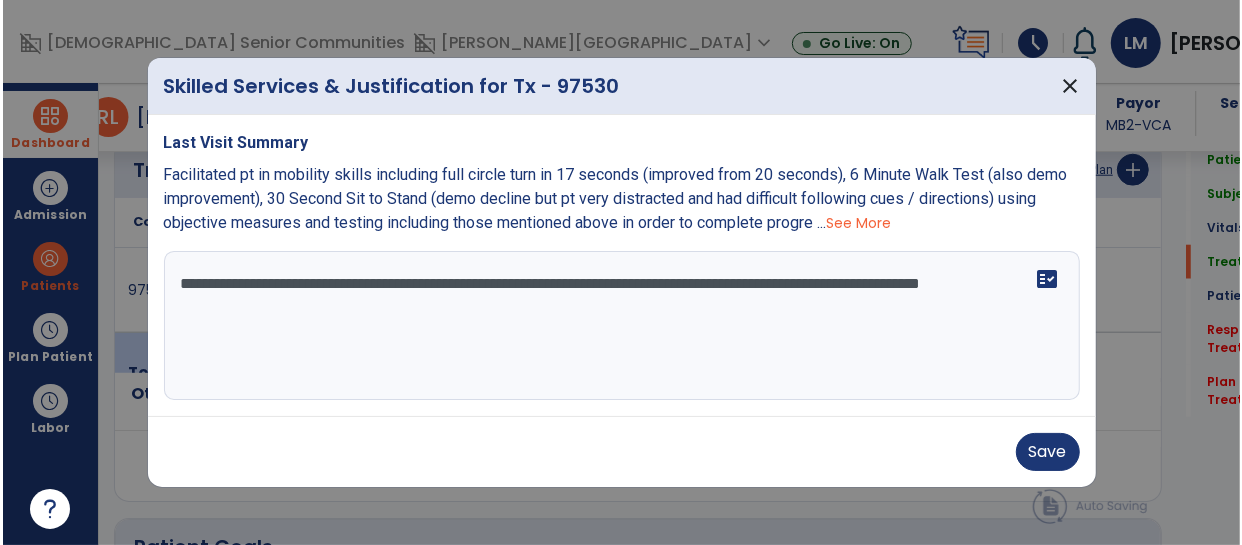 scroll, scrollTop: 1193, scrollLeft: 0, axis: vertical 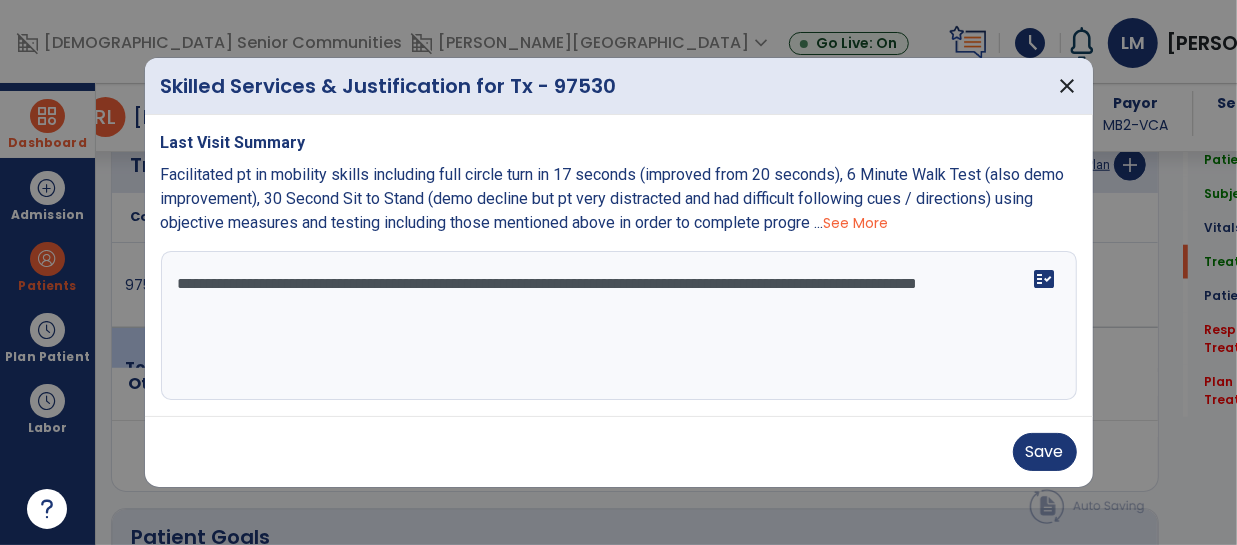 click on "**********" at bounding box center [619, 326] 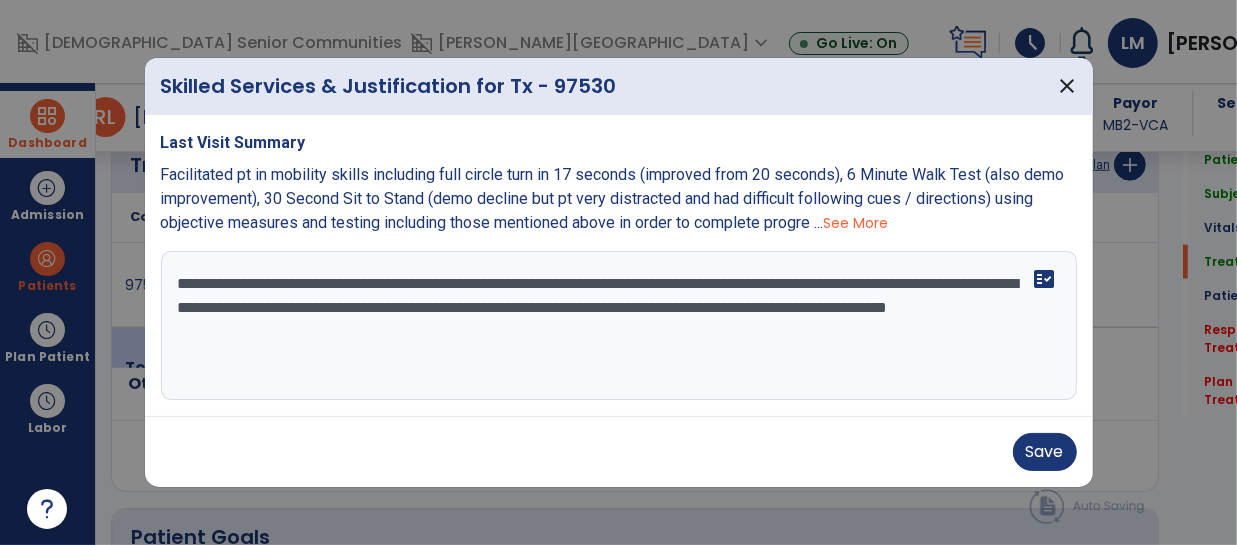 click on "**********" at bounding box center [619, 326] 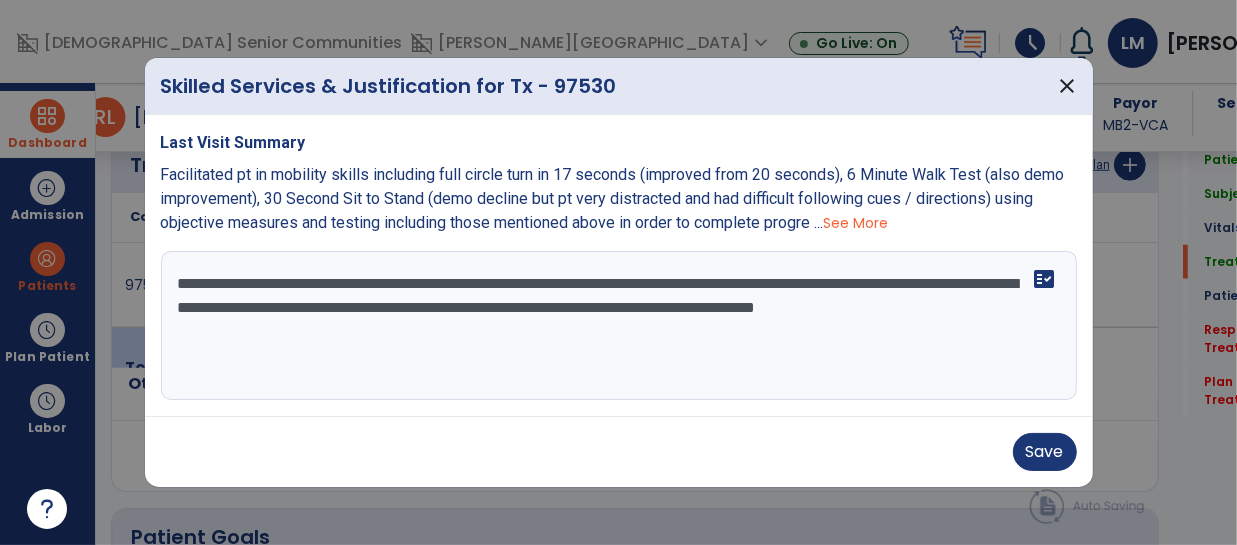 click on "**********" at bounding box center [619, 326] 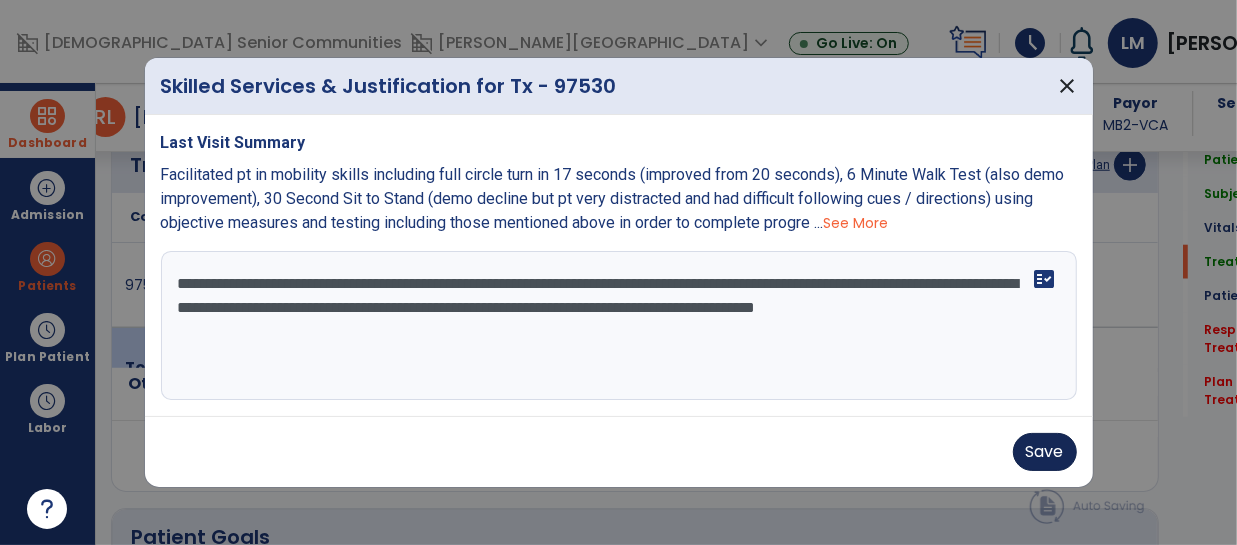 type on "**********" 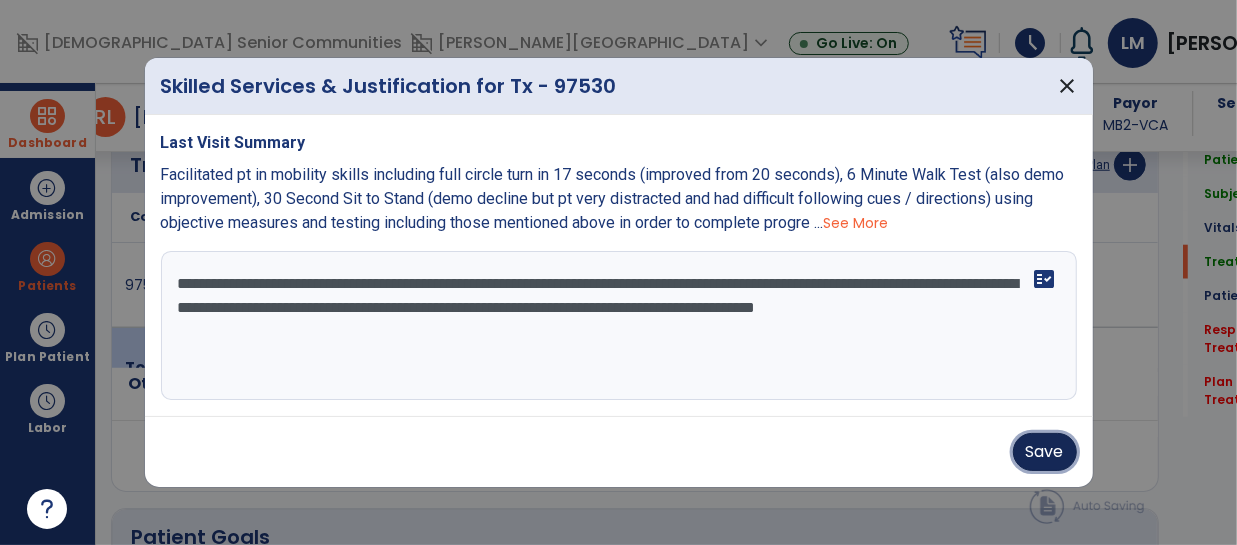 click on "Save" at bounding box center [1045, 452] 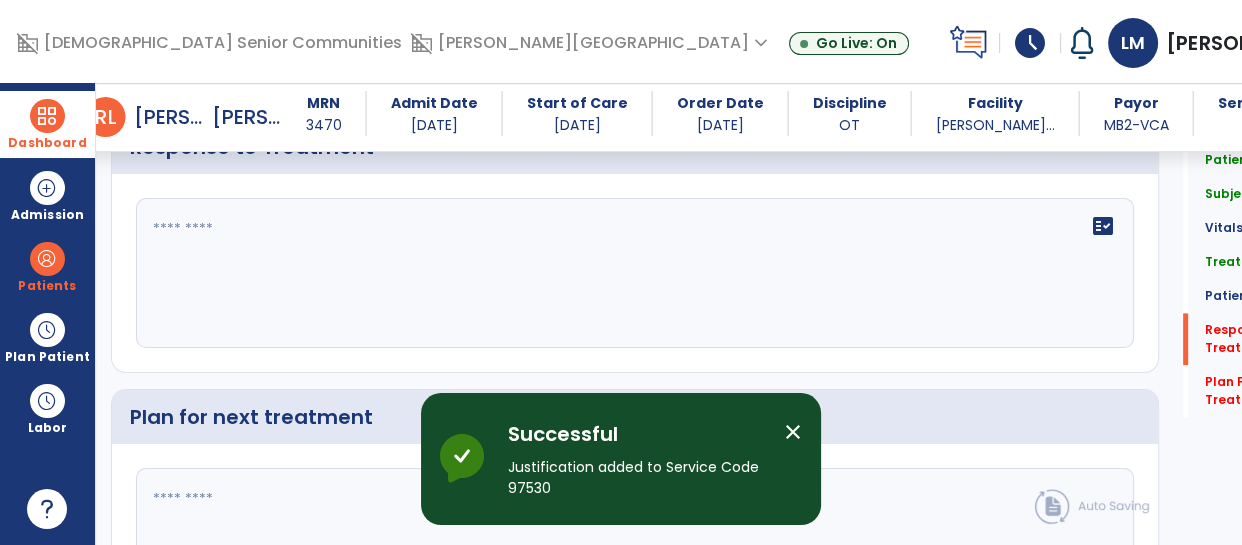scroll, scrollTop: 2395, scrollLeft: 0, axis: vertical 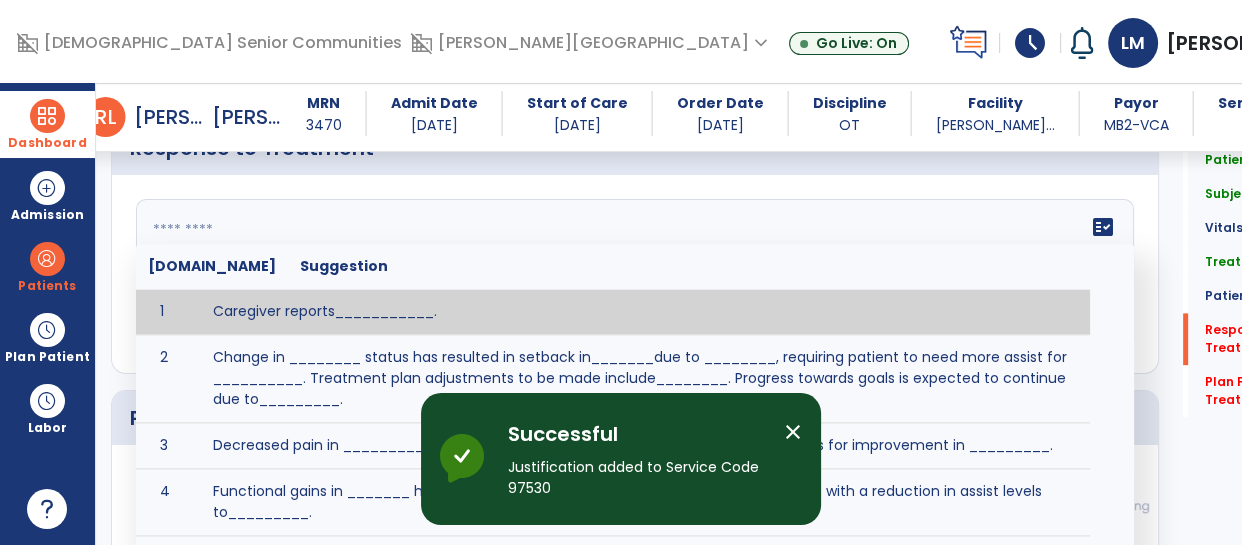 click 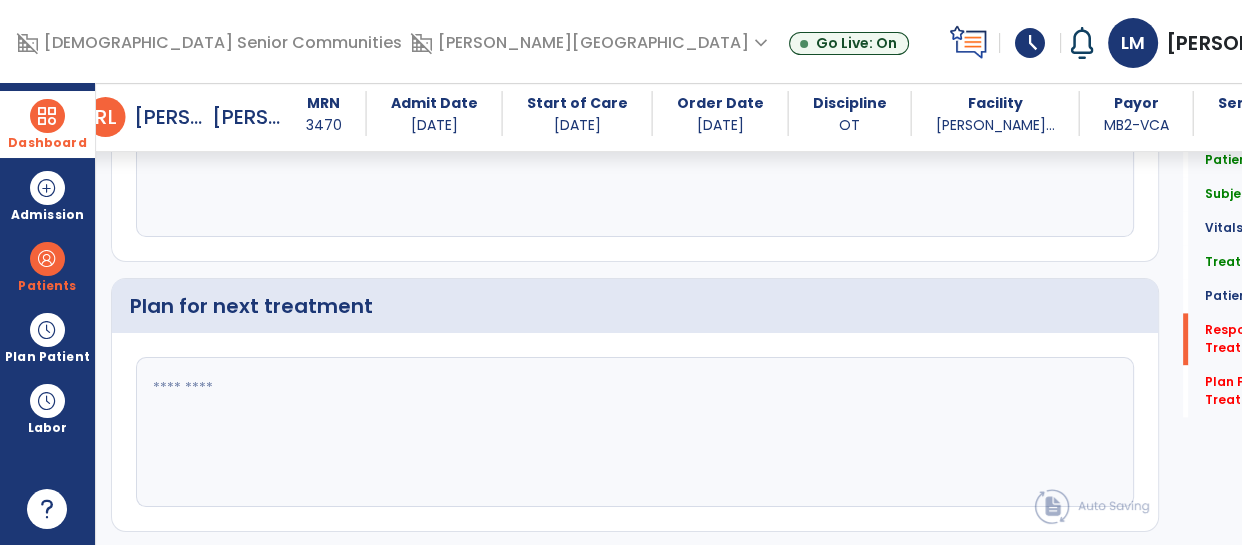 scroll, scrollTop: 2558, scrollLeft: 0, axis: vertical 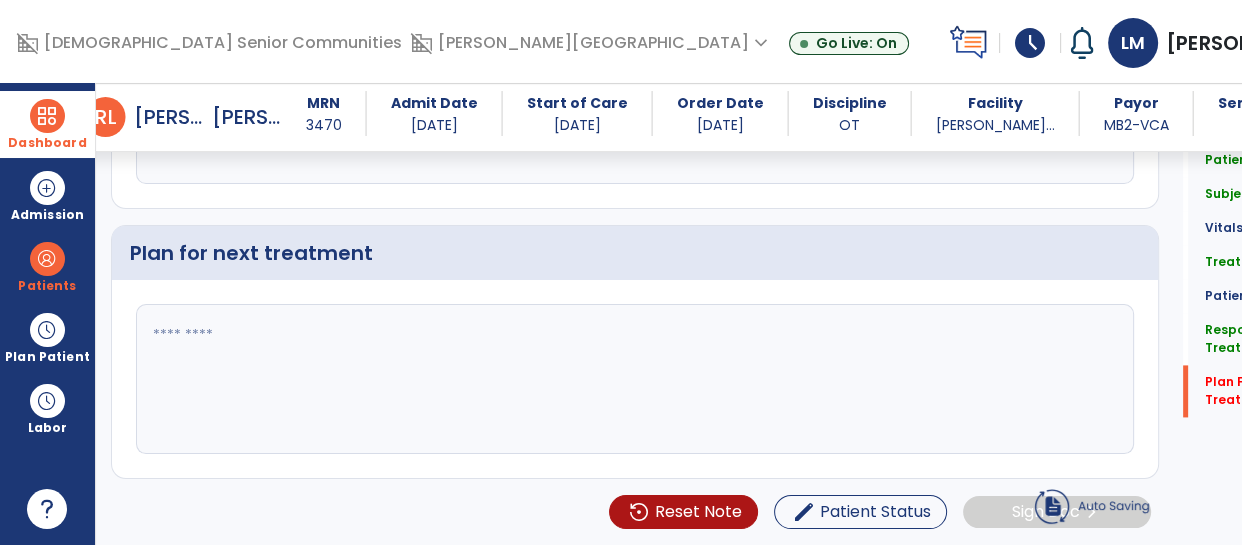 type on "**********" 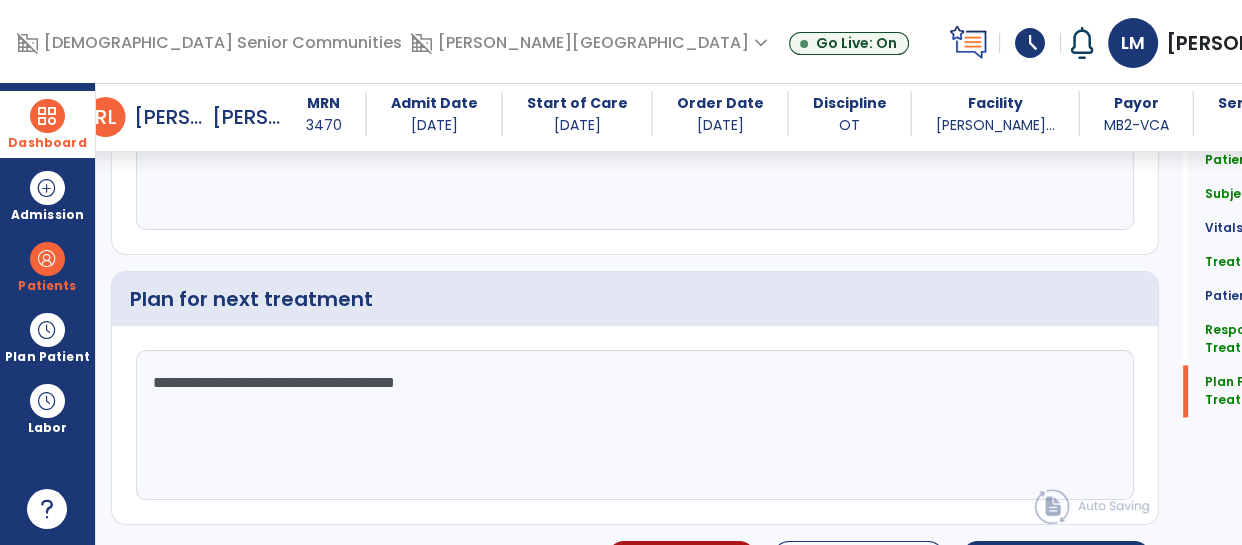 scroll, scrollTop: 2558, scrollLeft: 0, axis: vertical 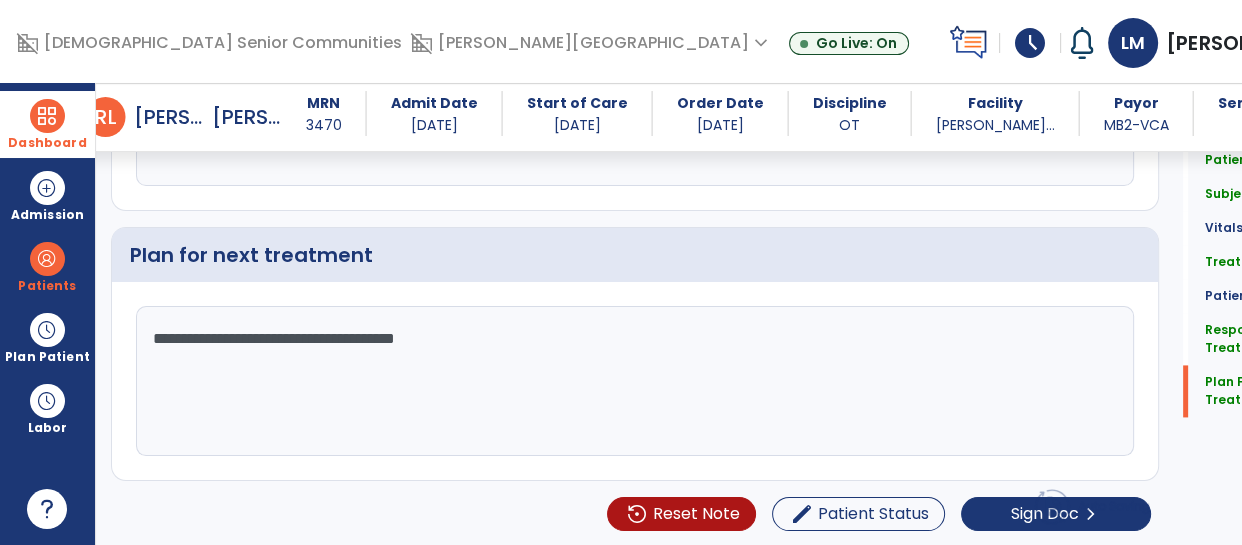 type on "**********" 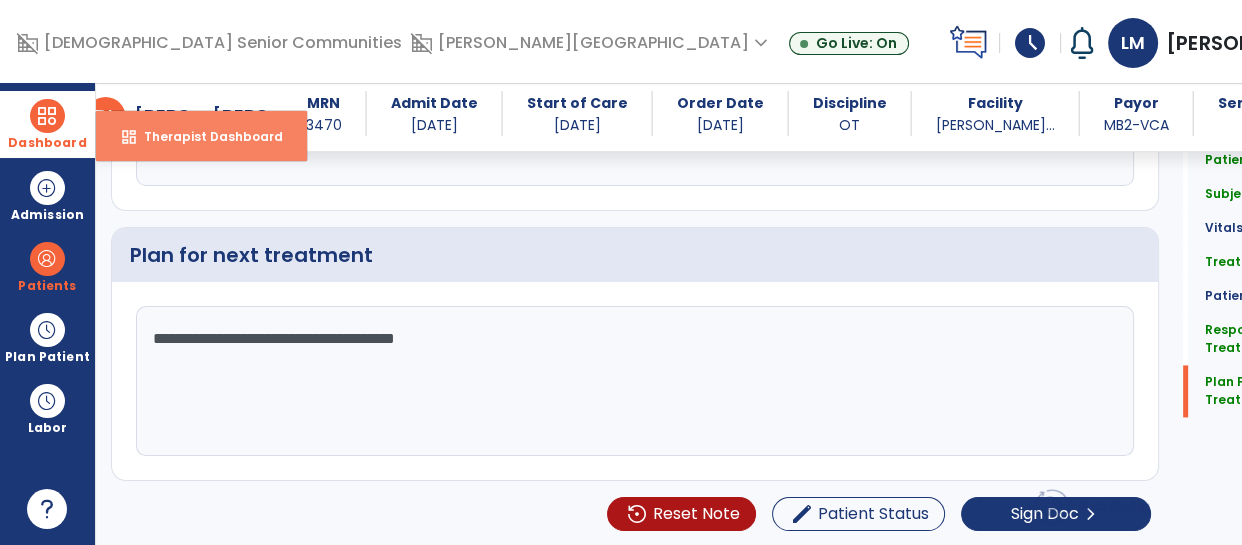 click on "dashboard" at bounding box center (129, 137) 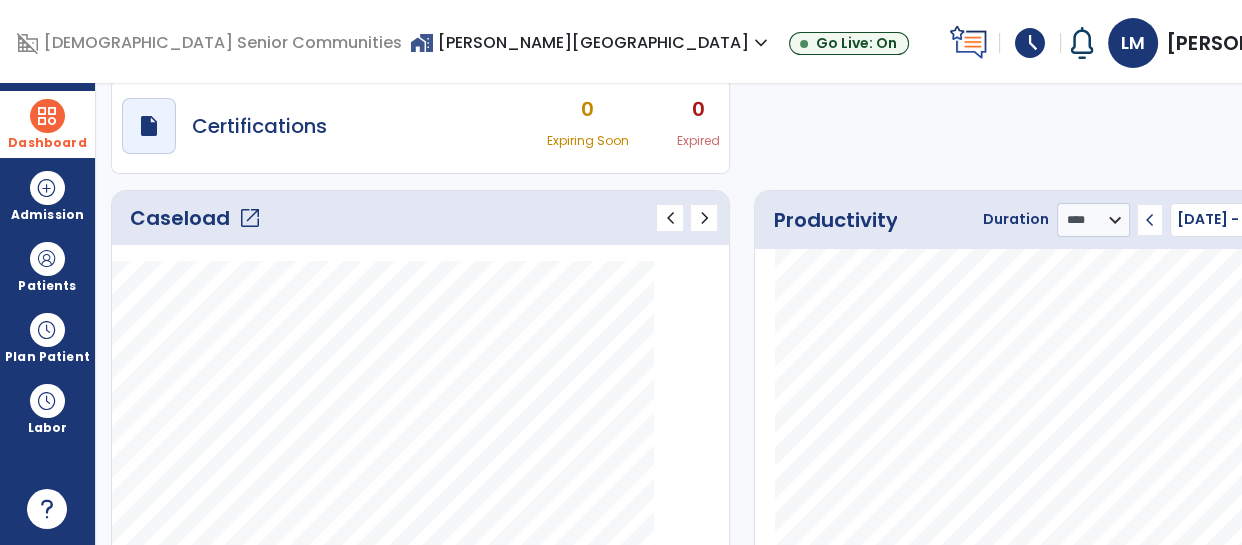 scroll, scrollTop: 160, scrollLeft: 0, axis: vertical 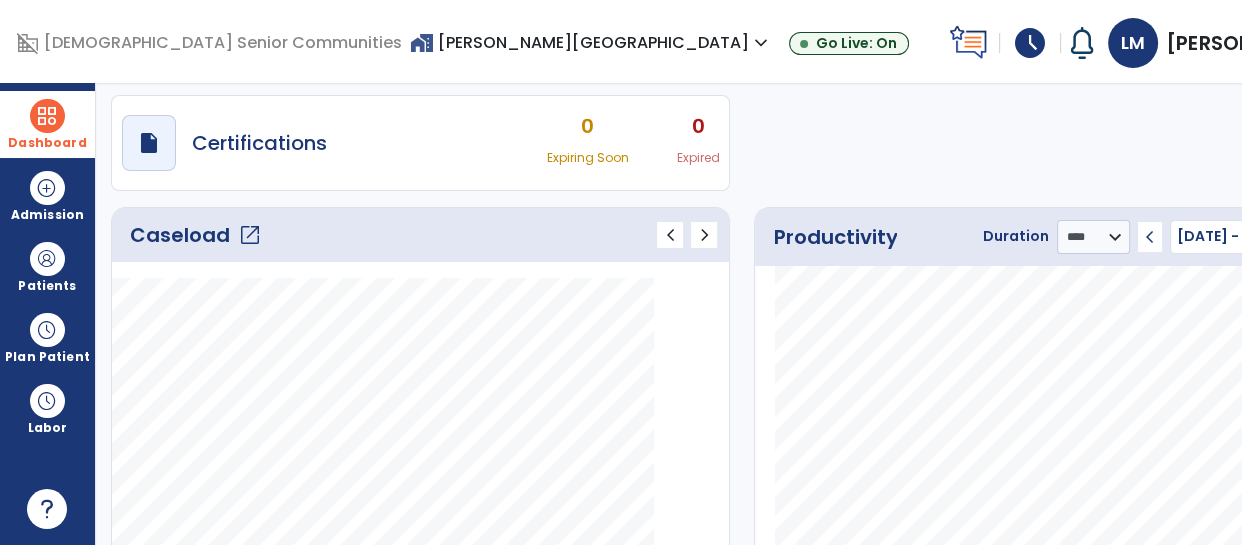 click on "Caseload   open_in_new" 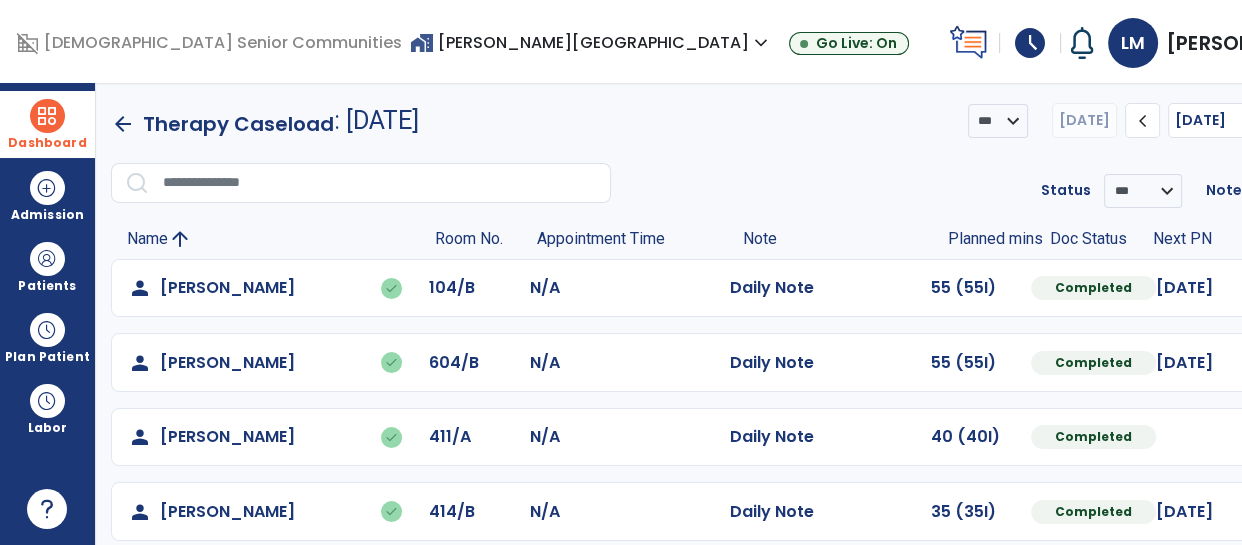 scroll, scrollTop: 567, scrollLeft: 0, axis: vertical 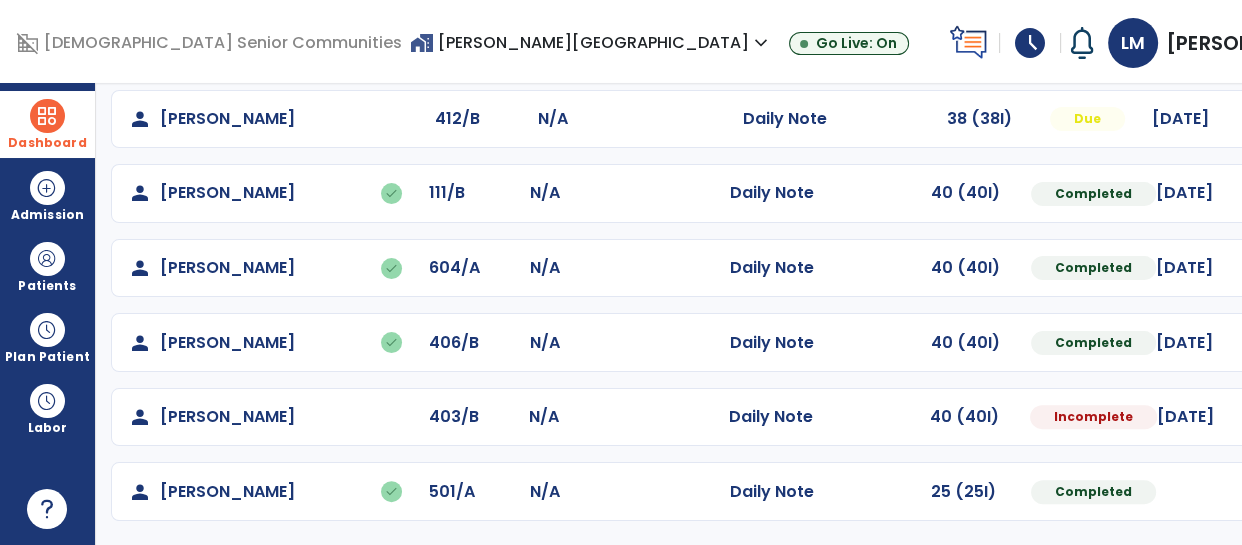 click at bounding box center (1315, -254) 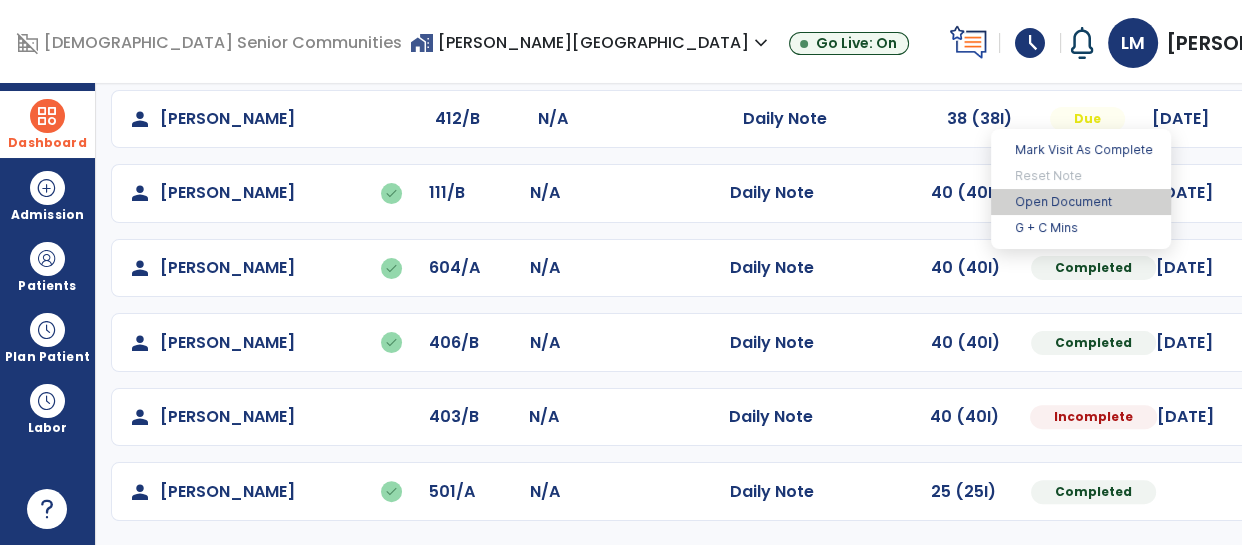 click on "Open Document" at bounding box center (1081, 202) 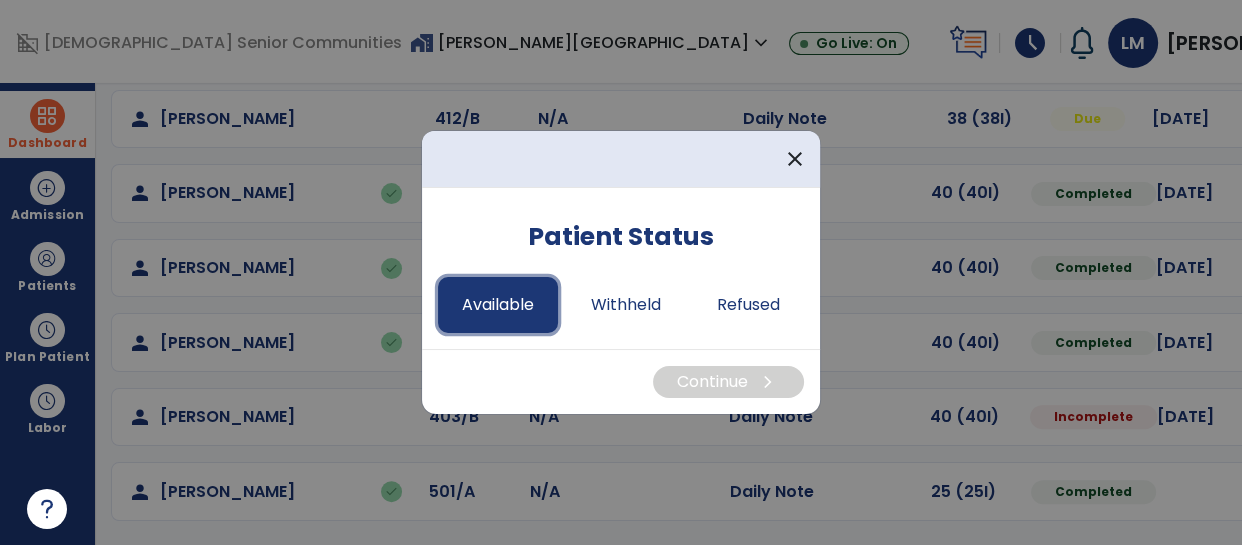 click on "Available" at bounding box center [498, 305] 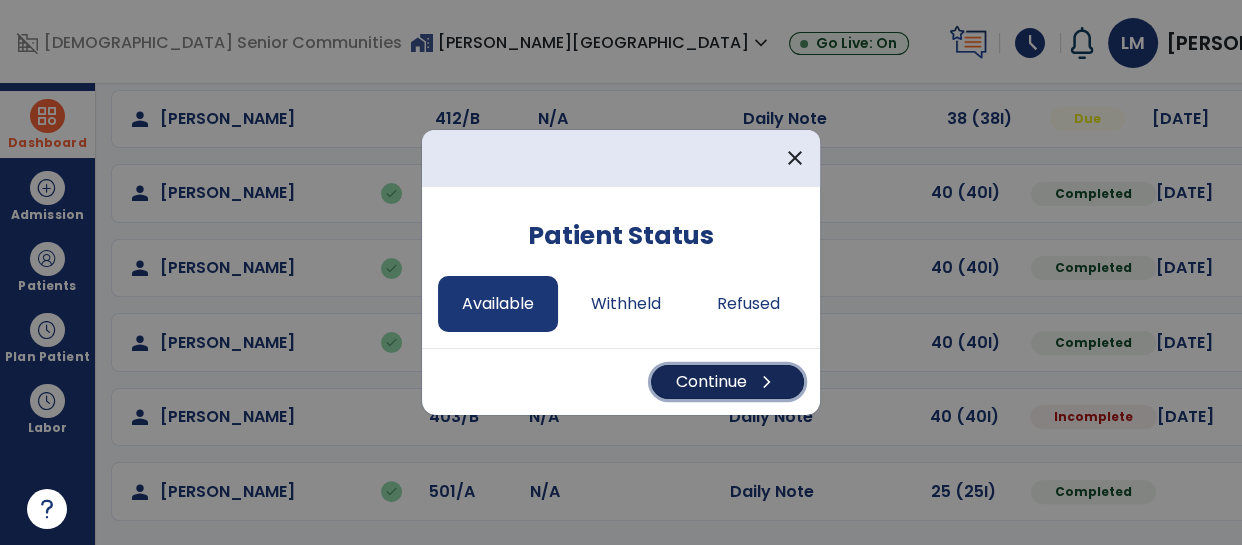 click on "Continue   chevron_right" at bounding box center [727, 382] 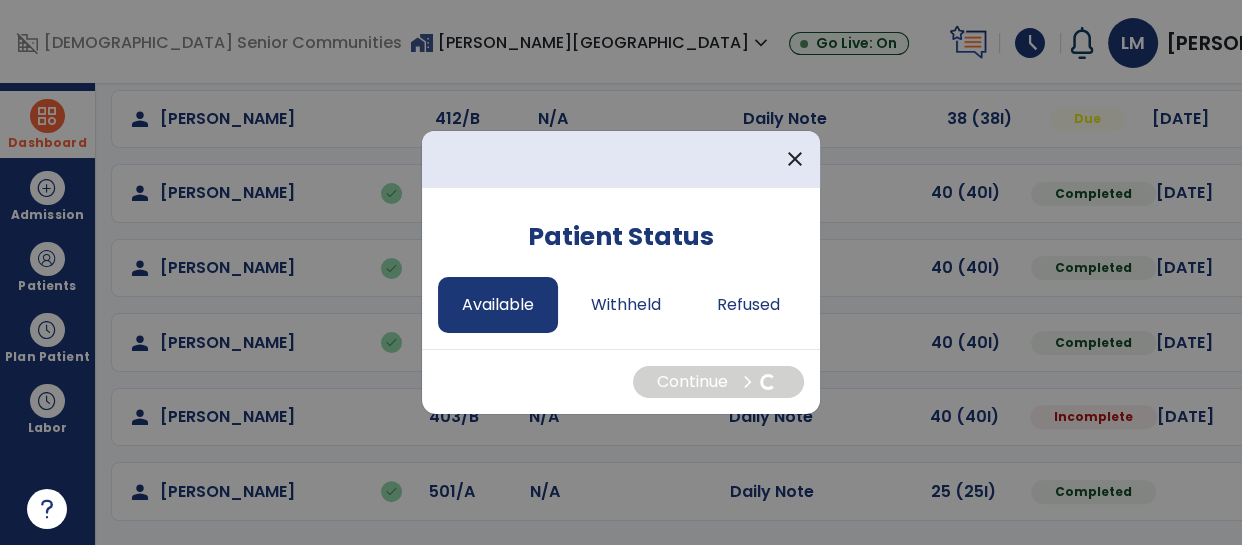 select on "*" 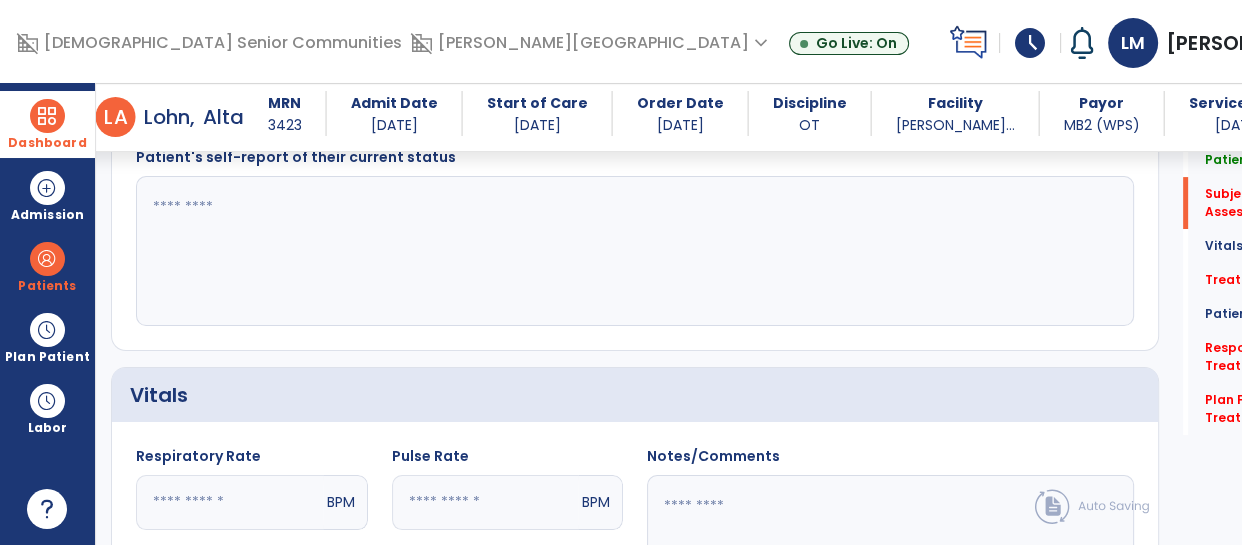 scroll, scrollTop: 509, scrollLeft: 0, axis: vertical 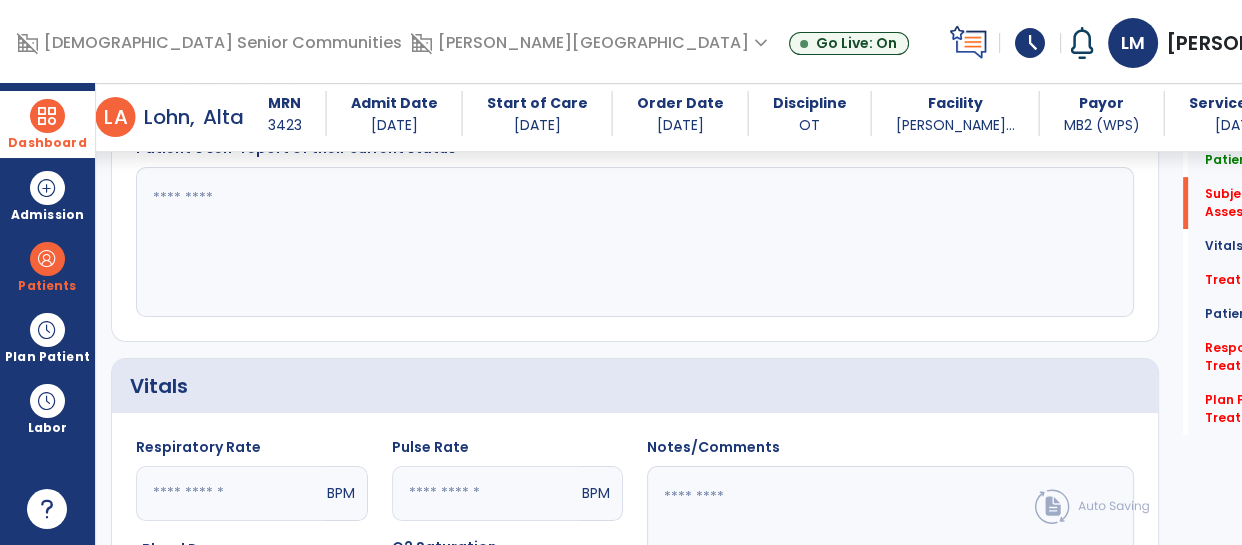 click 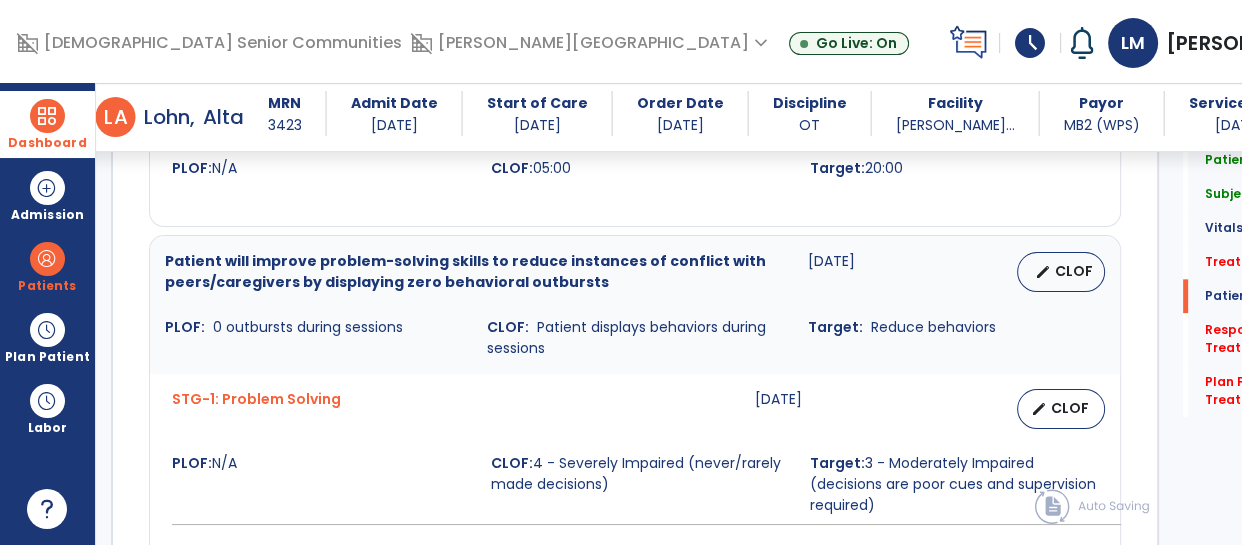 scroll, scrollTop: 2118, scrollLeft: 0, axis: vertical 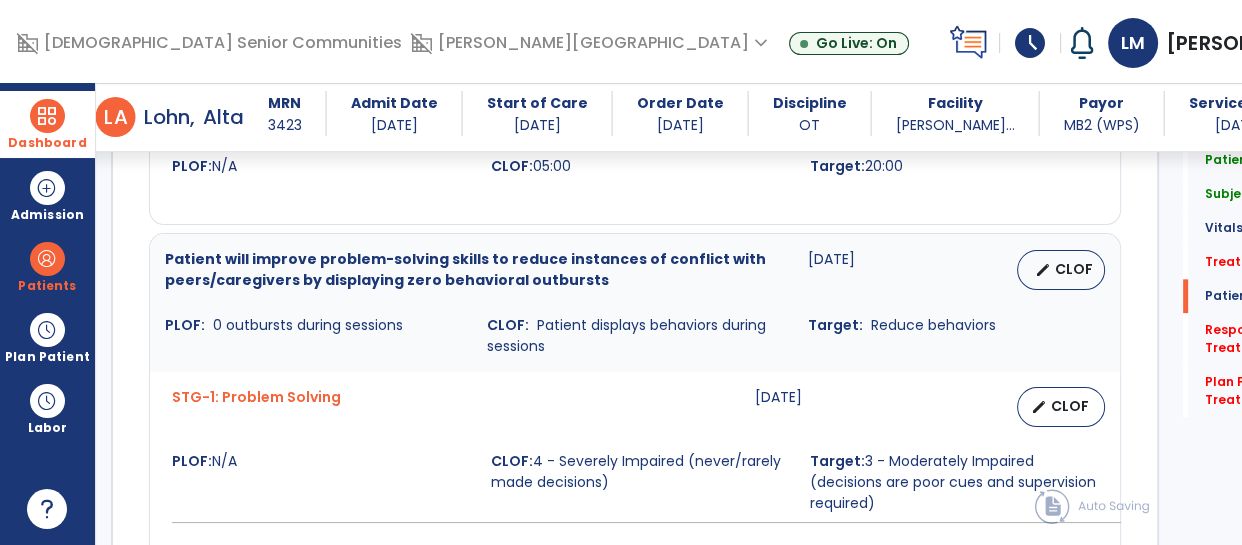 type on "**********" 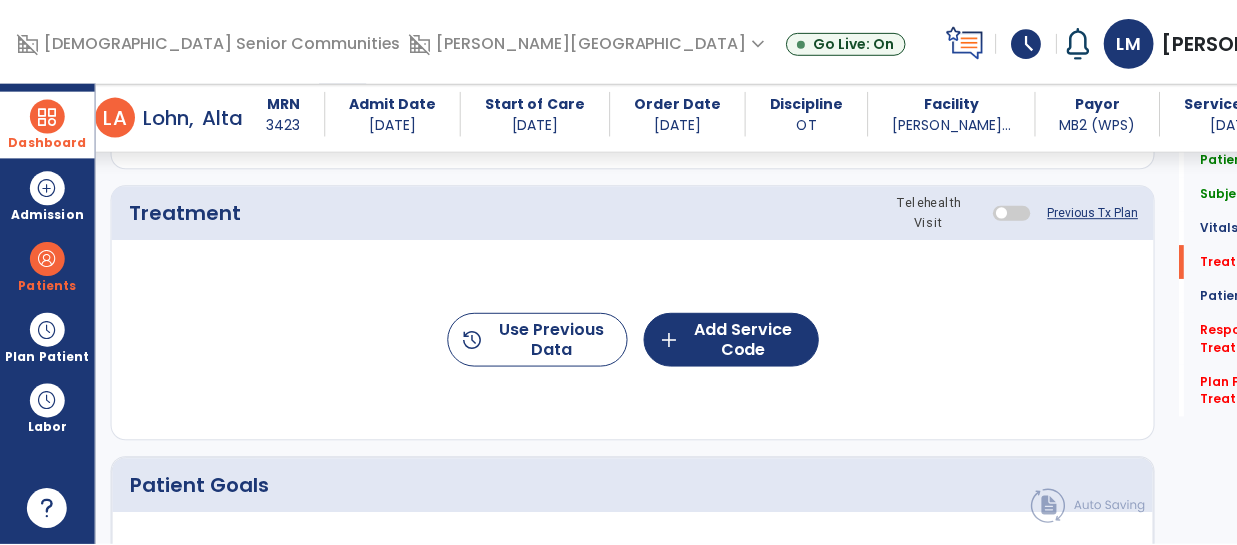 scroll, scrollTop: 1106, scrollLeft: 0, axis: vertical 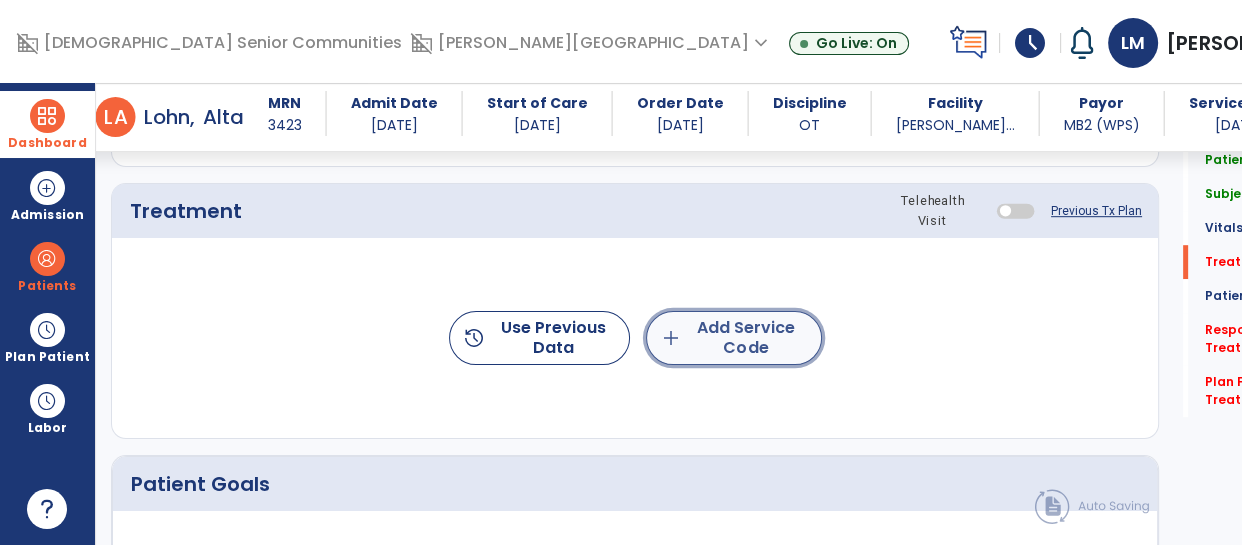 click on "add  Add Service Code" 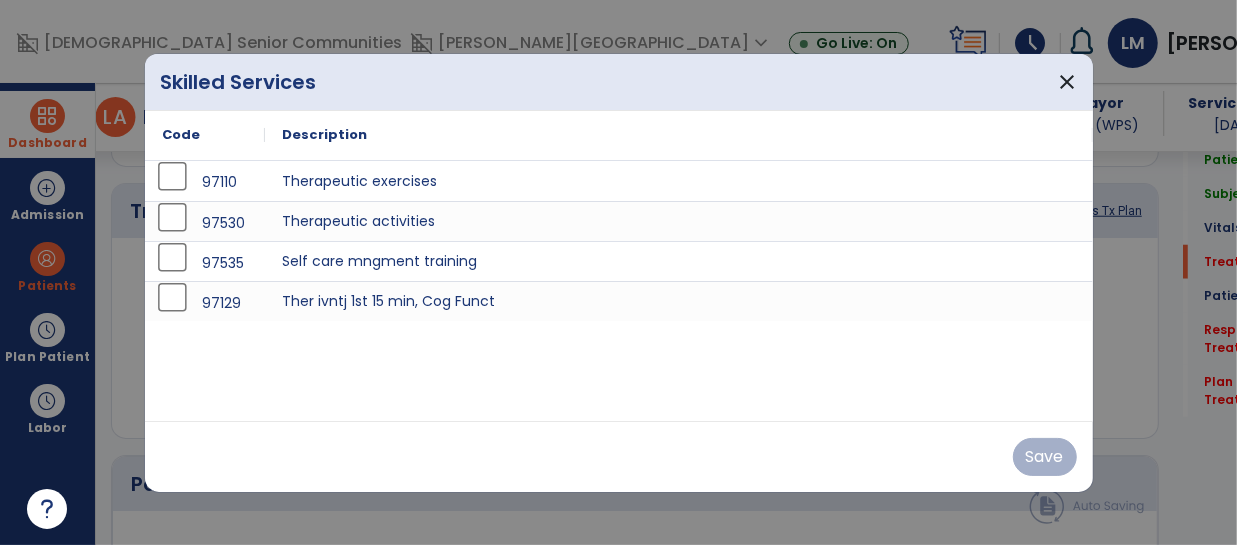 scroll, scrollTop: 1106, scrollLeft: 0, axis: vertical 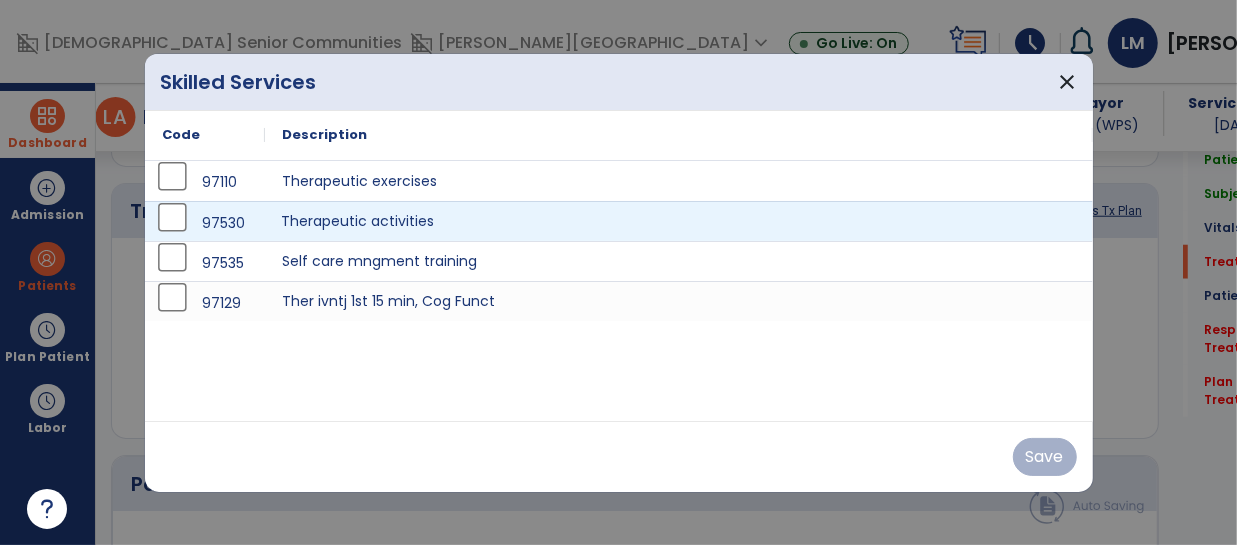 click on "Therapeutic activities" at bounding box center (679, 221) 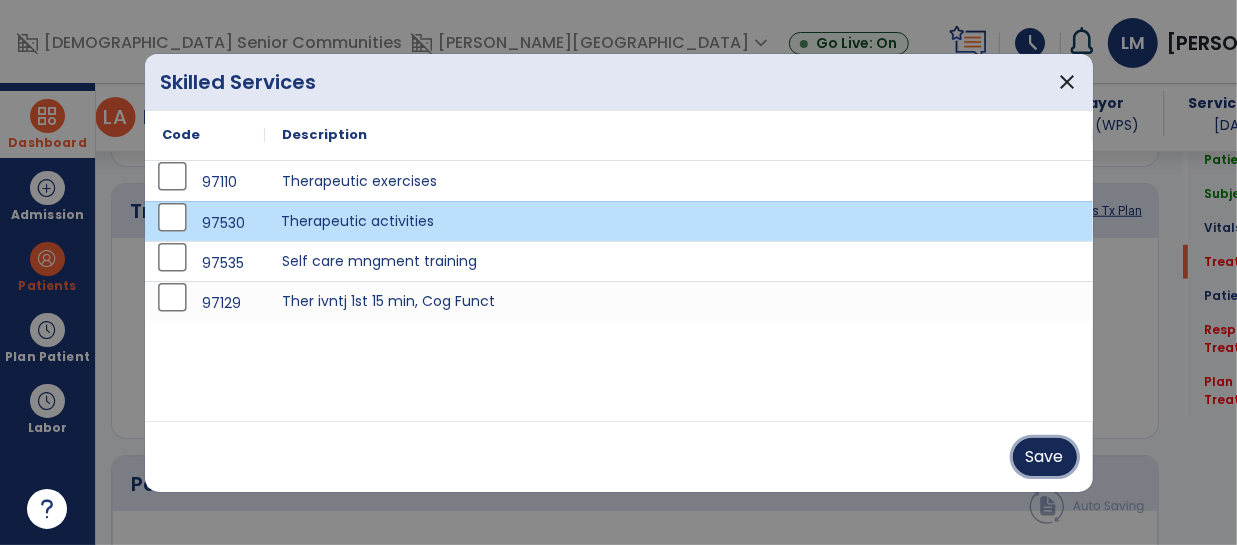 click on "Save" at bounding box center [1045, 457] 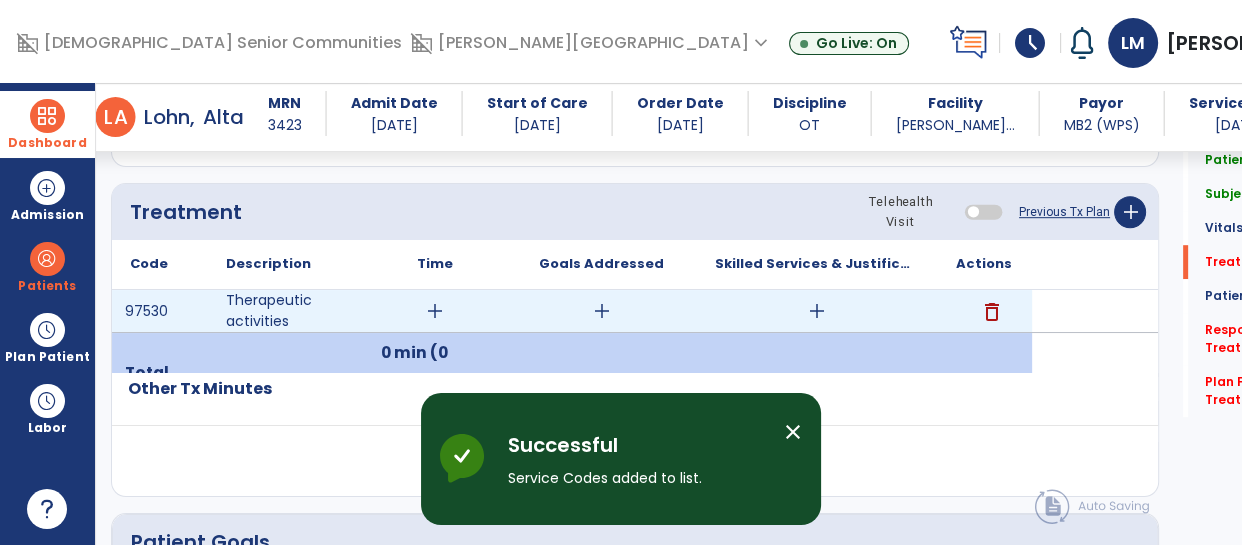click on "add" at bounding box center [435, 311] 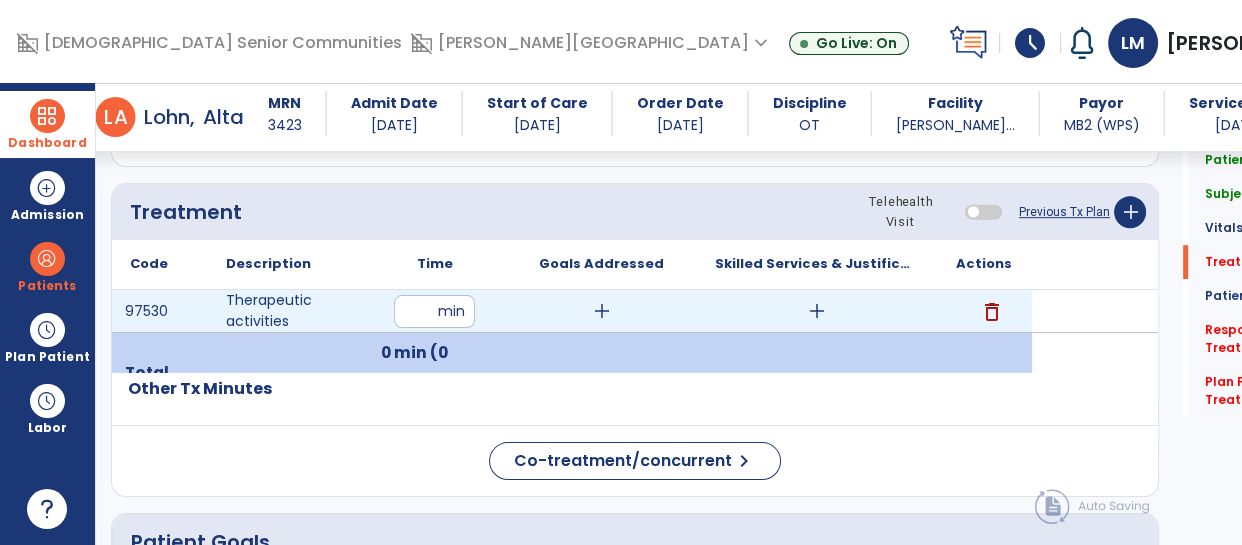 type on "**" 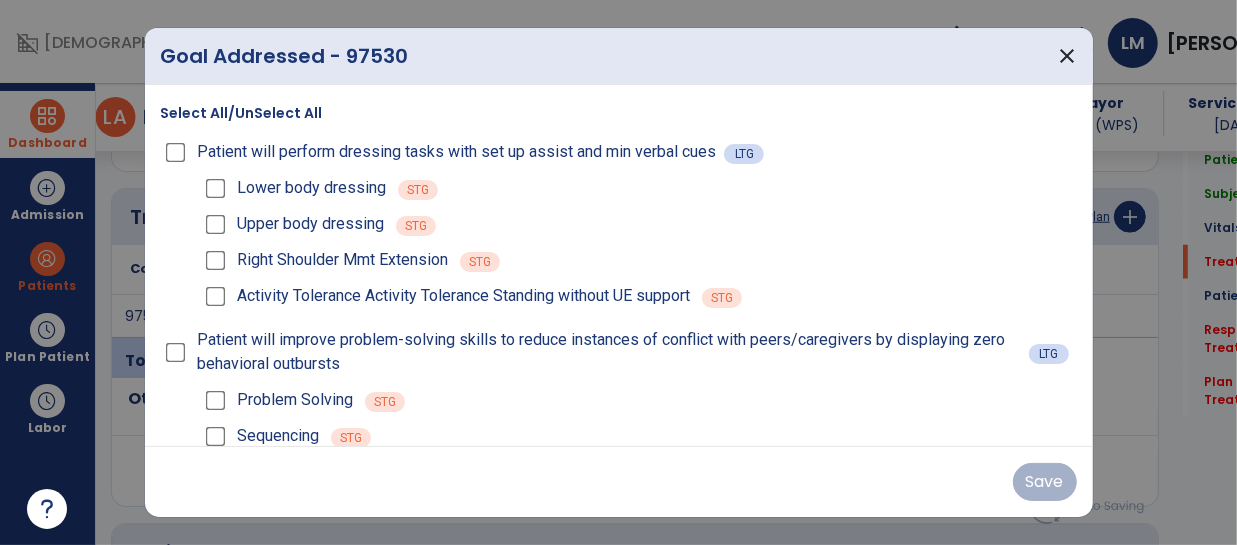 scroll, scrollTop: 1106, scrollLeft: 0, axis: vertical 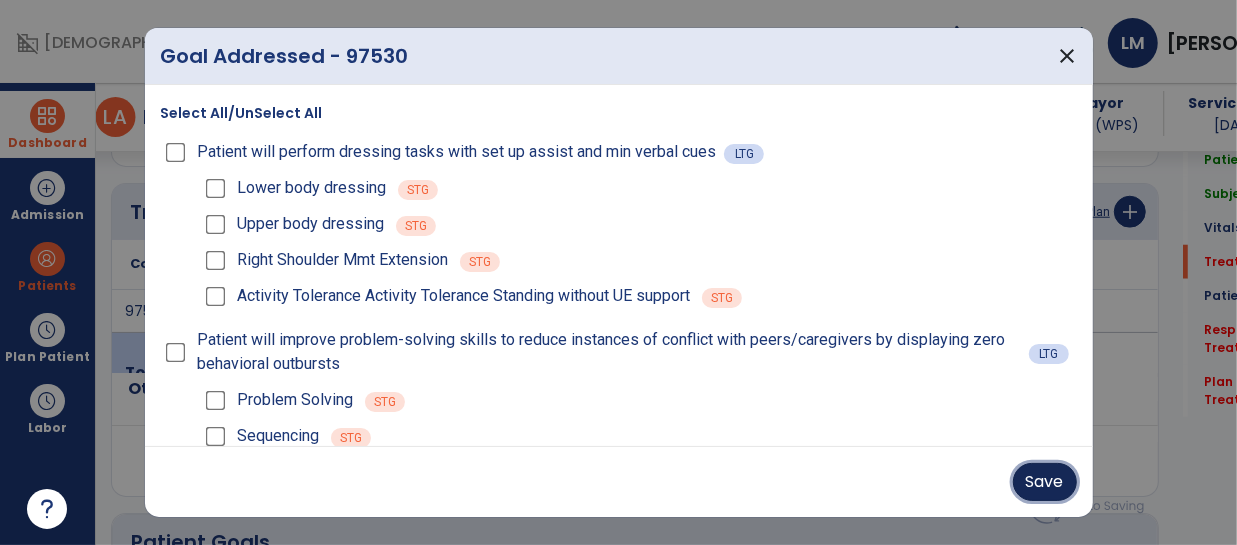click on "Save" at bounding box center [1045, 482] 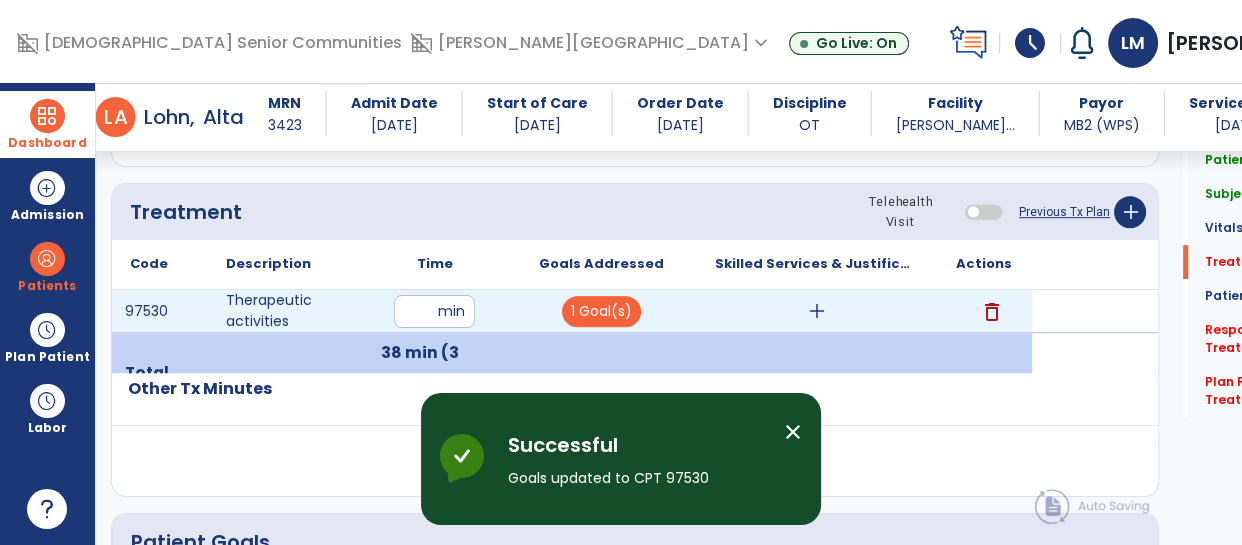 click on "add" at bounding box center [817, 311] 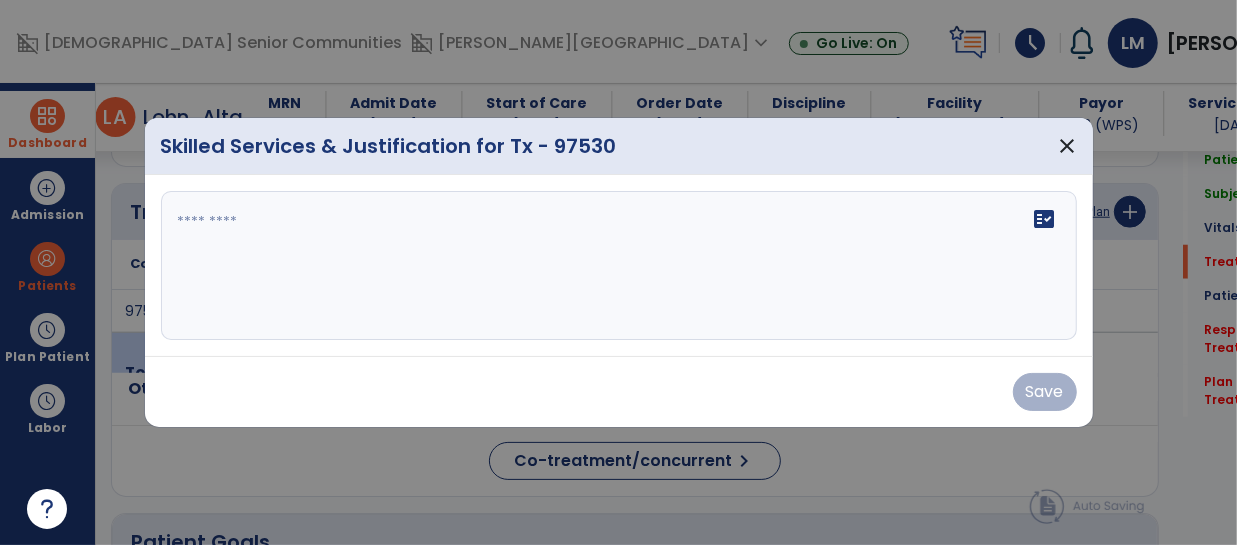 scroll, scrollTop: 1106, scrollLeft: 0, axis: vertical 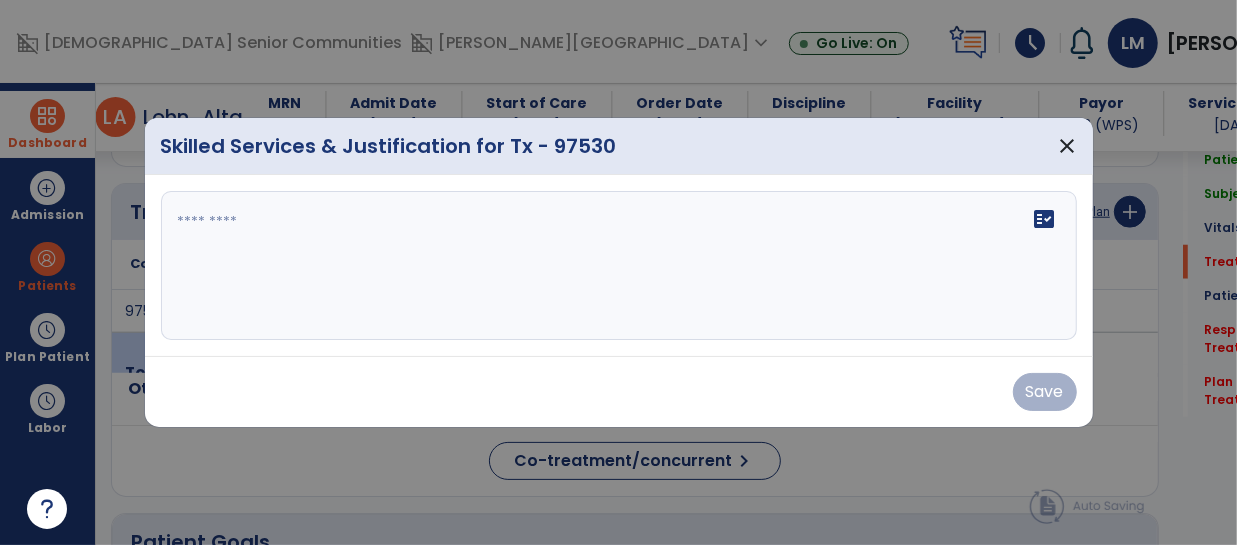 click on "fact_check" at bounding box center [619, 266] 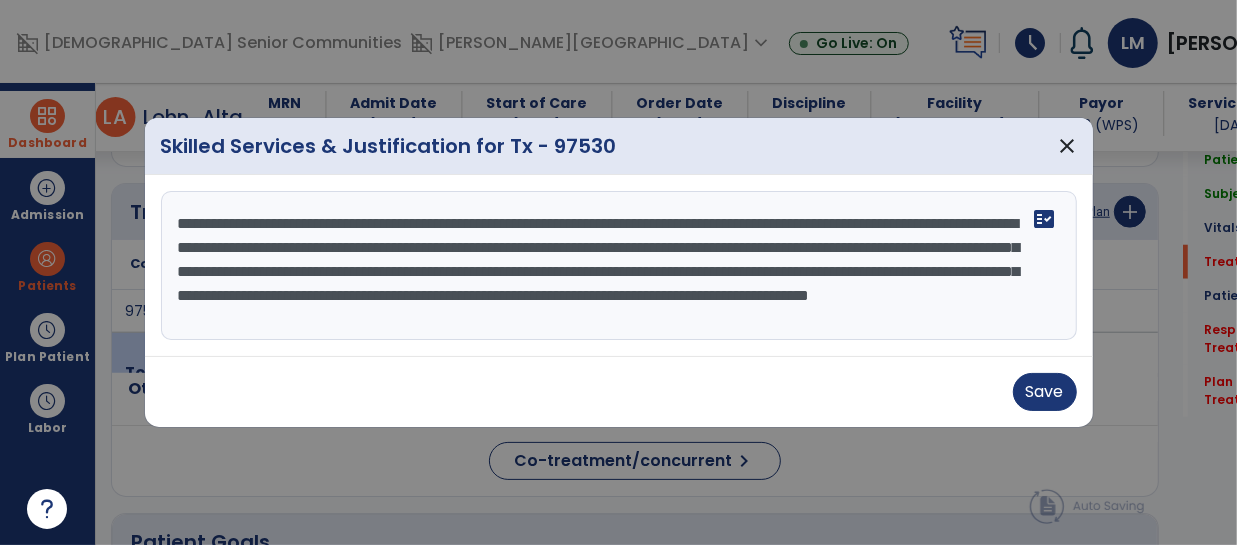 scroll, scrollTop: 15, scrollLeft: 0, axis: vertical 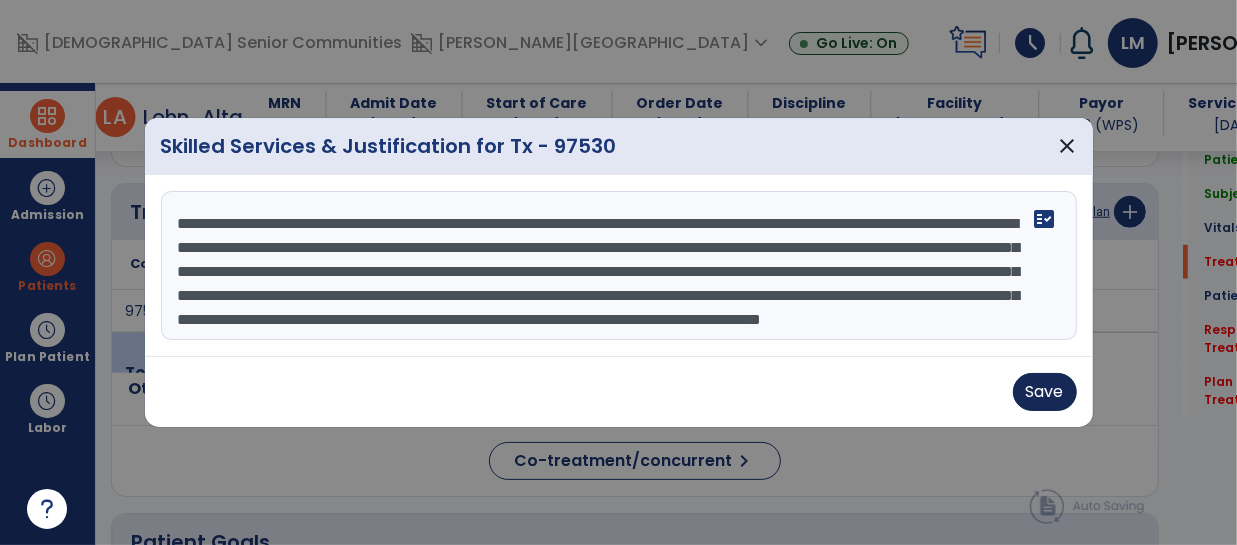 type on "**********" 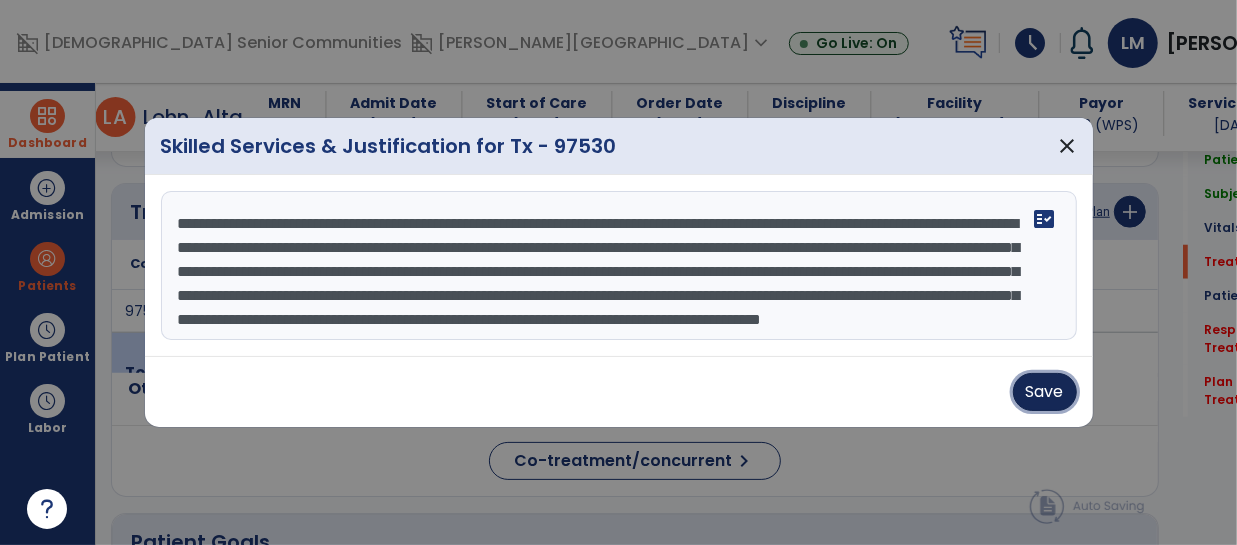 click on "Save" at bounding box center (1045, 392) 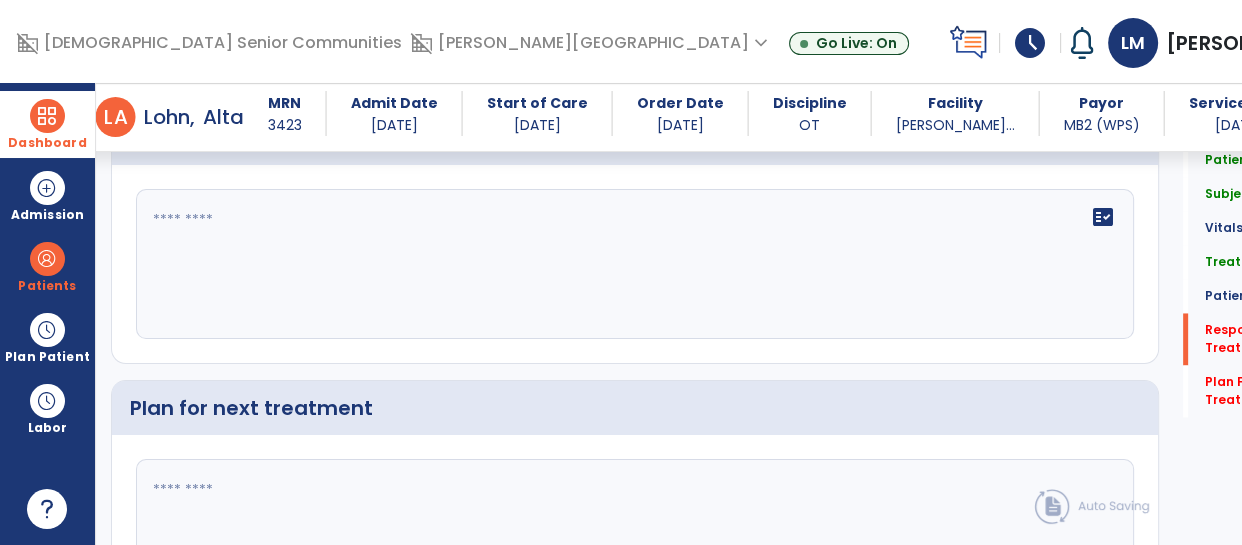 scroll, scrollTop: 2867, scrollLeft: 0, axis: vertical 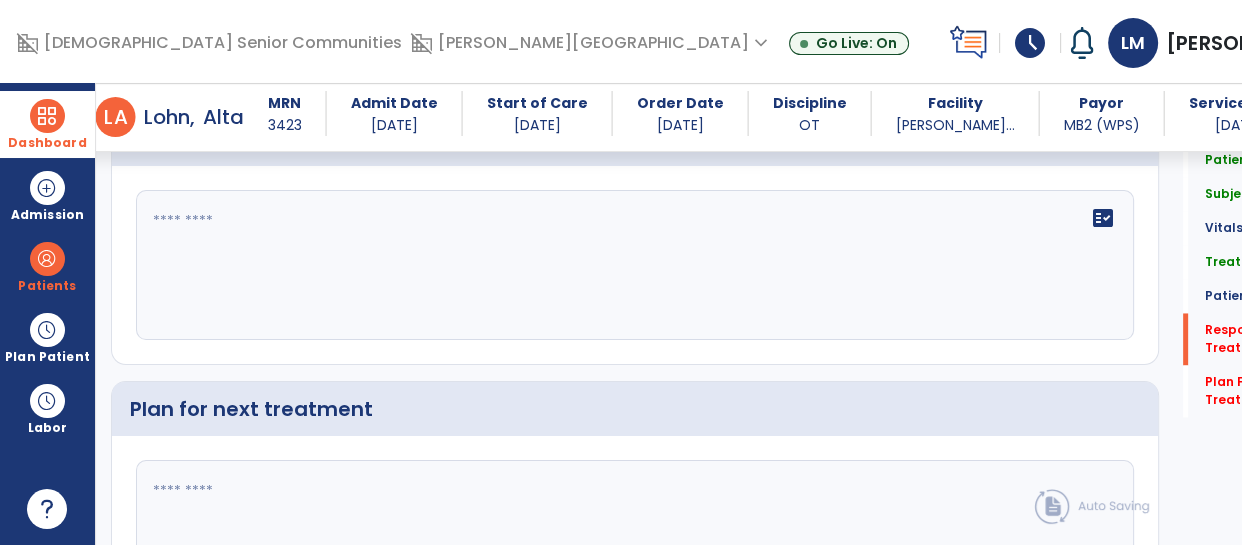 click on "fact_check" 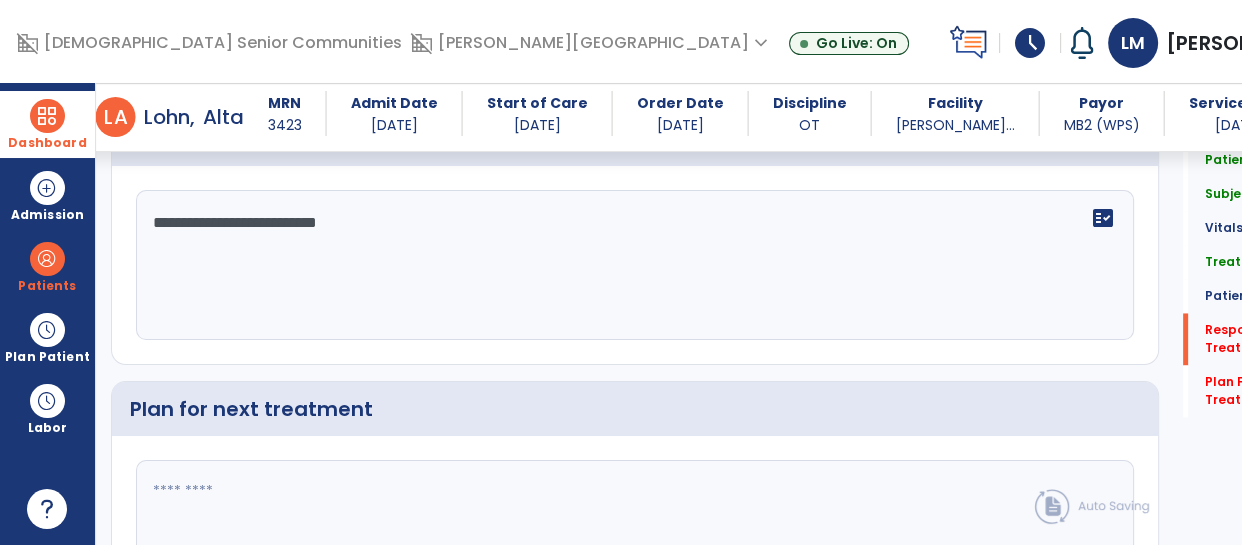 type on "**********" 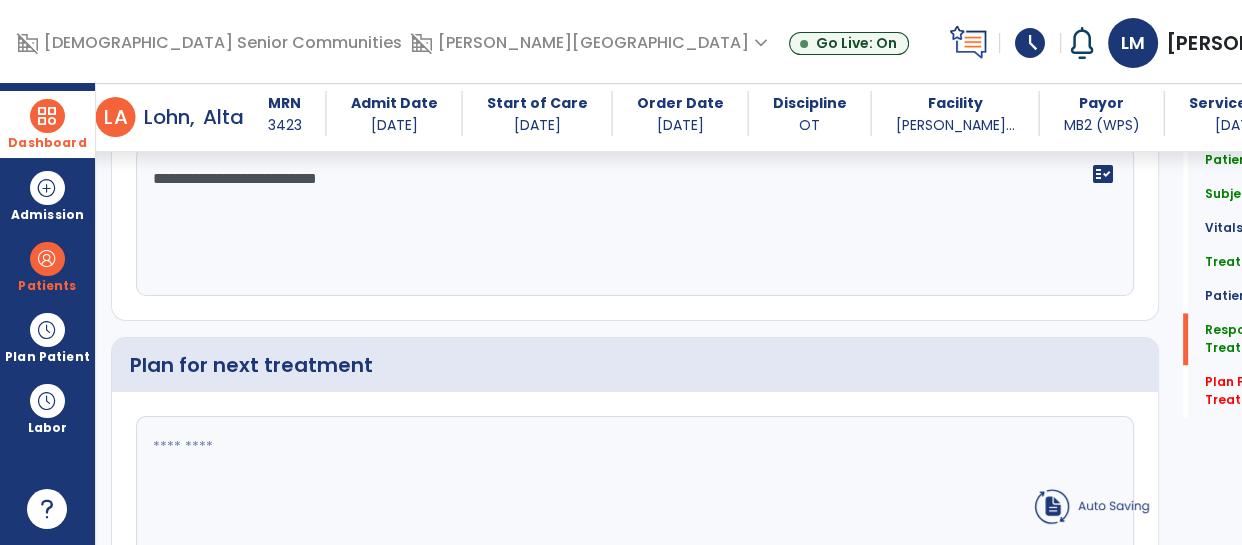 click 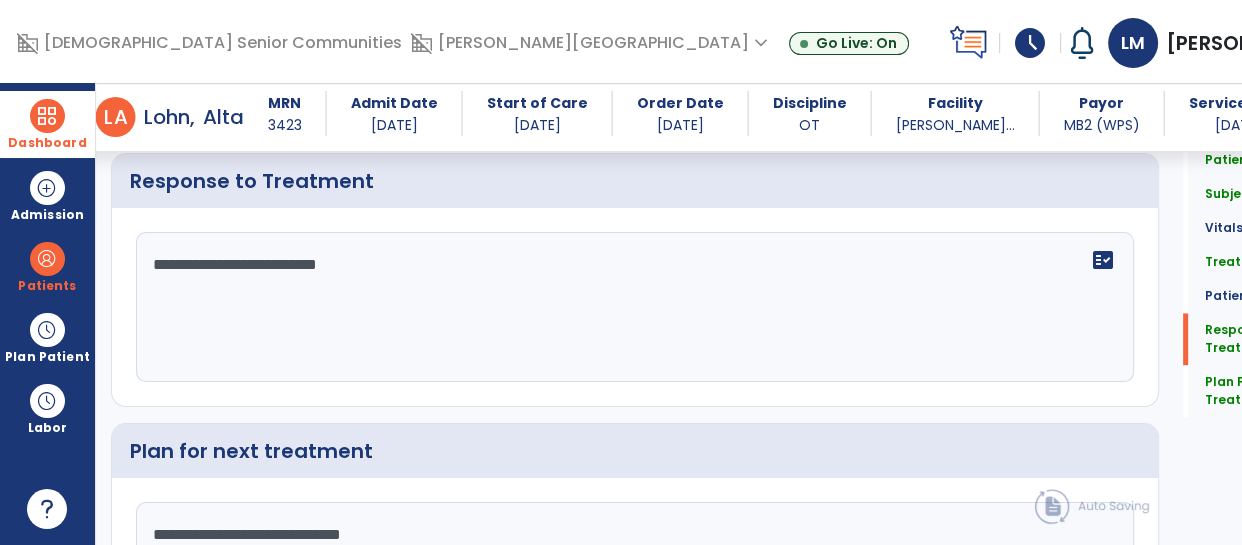 scroll, scrollTop: 3062, scrollLeft: 0, axis: vertical 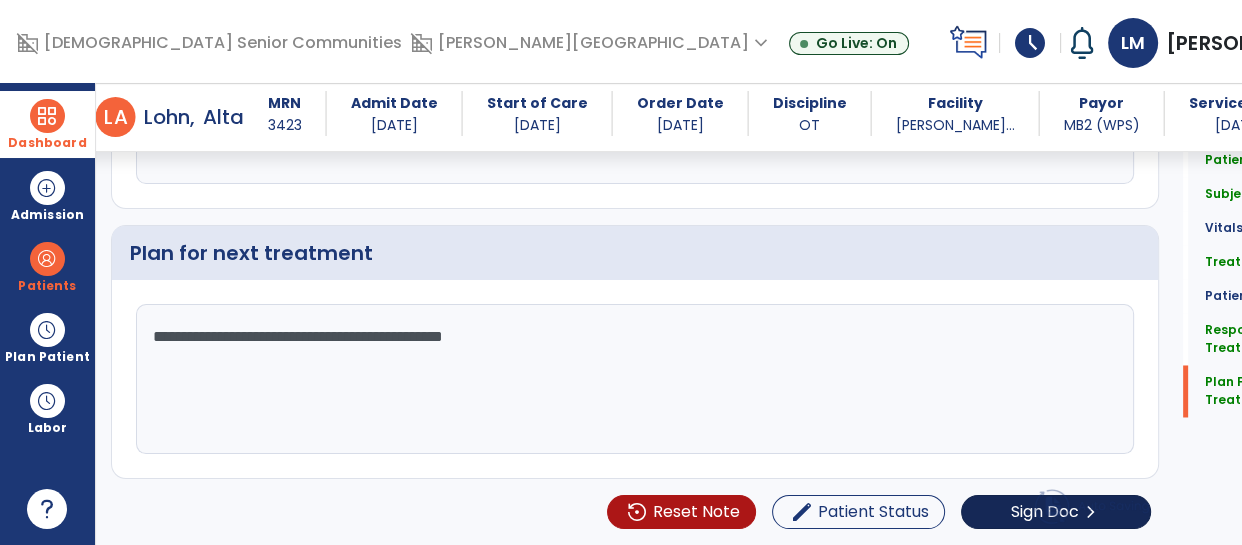 type on "**********" 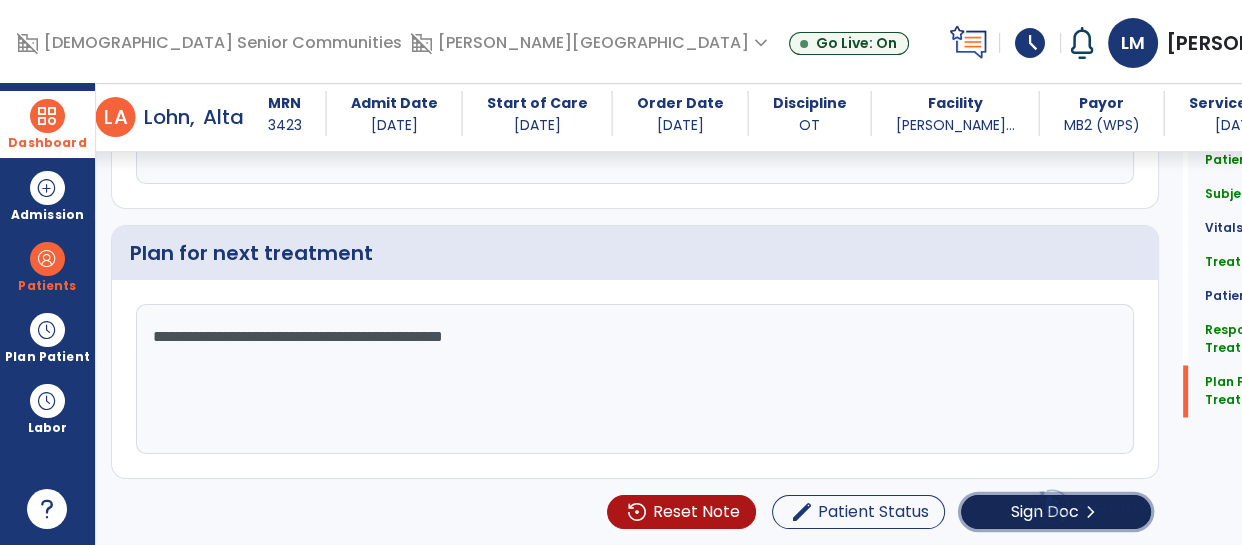 click on "Sign Doc" 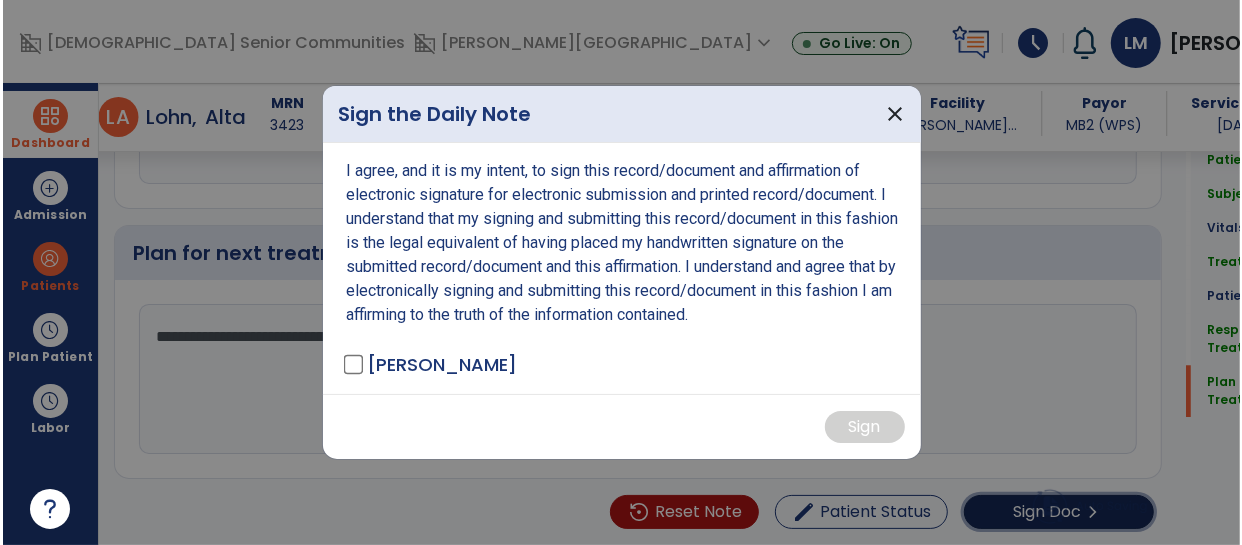 scroll, scrollTop: 3062, scrollLeft: 0, axis: vertical 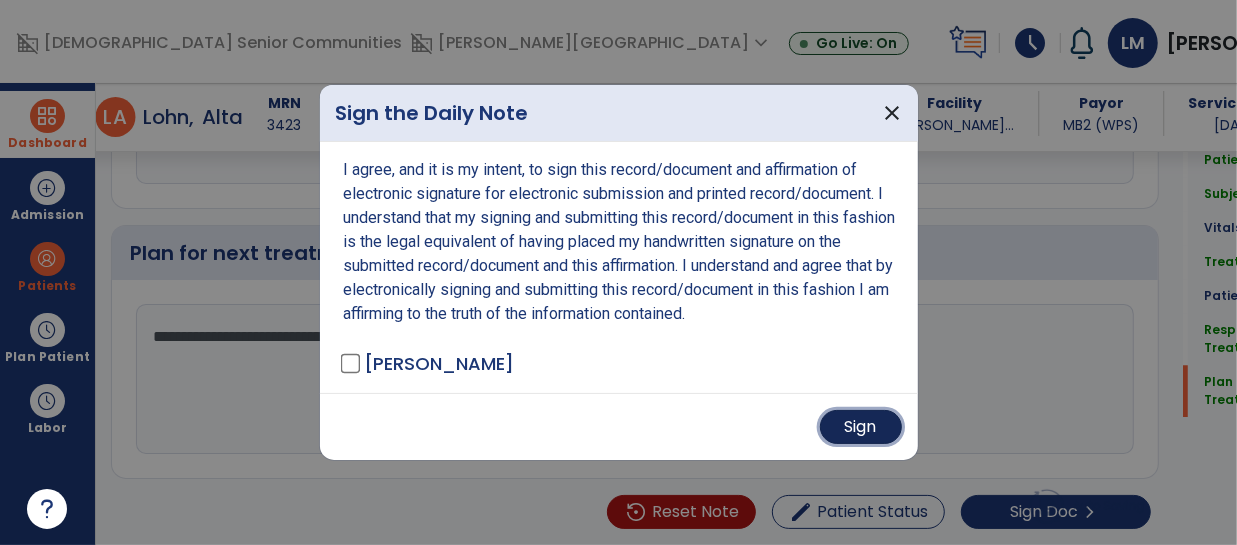 click on "Sign" at bounding box center (861, 427) 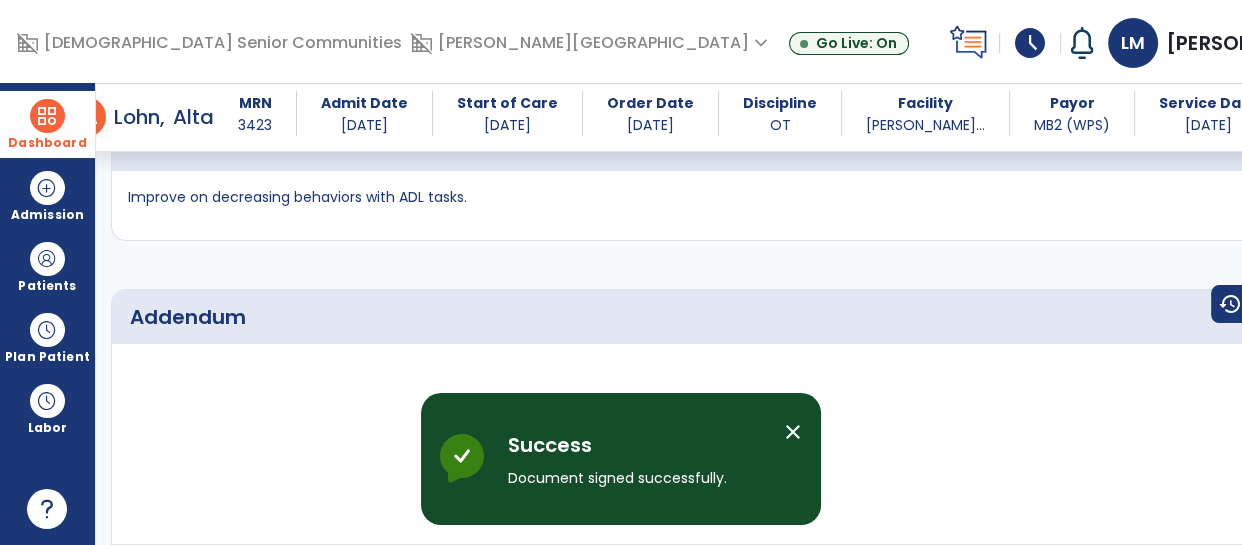 scroll, scrollTop: 4903, scrollLeft: 0, axis: vertical 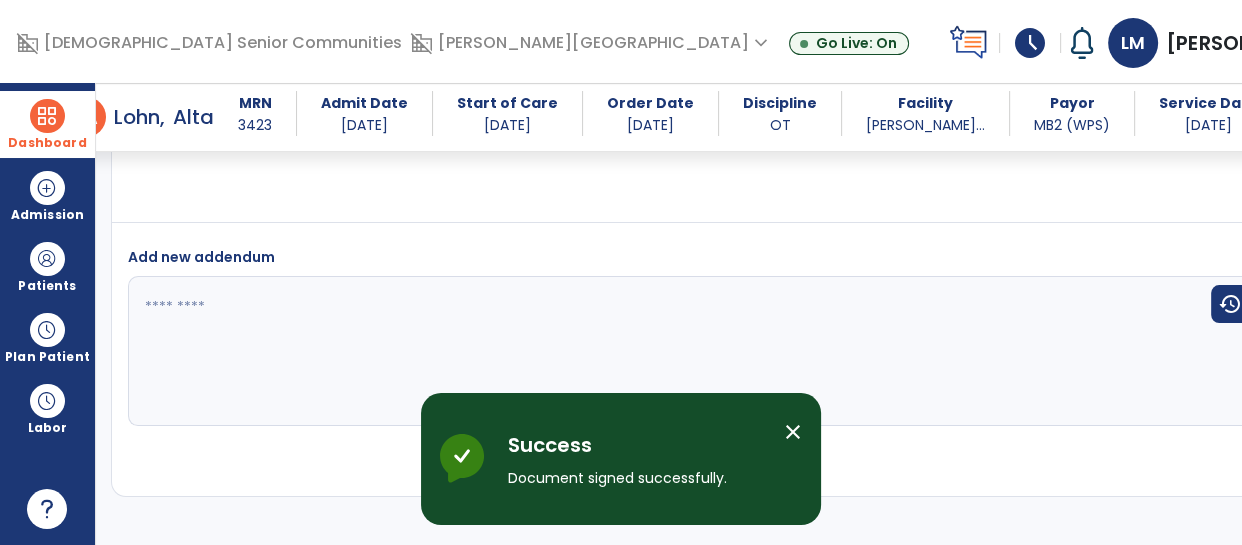 click on "Dashboard" at bounding box center (47, 124) 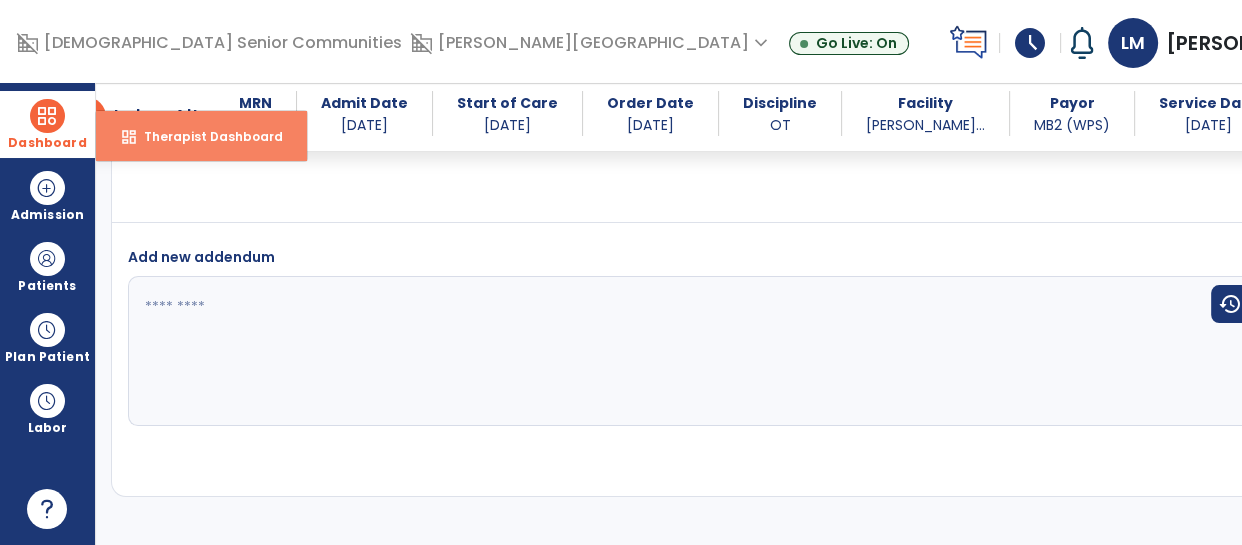 click on "dashboard  Therapist Dashboard" at bounding box center (201, 136) 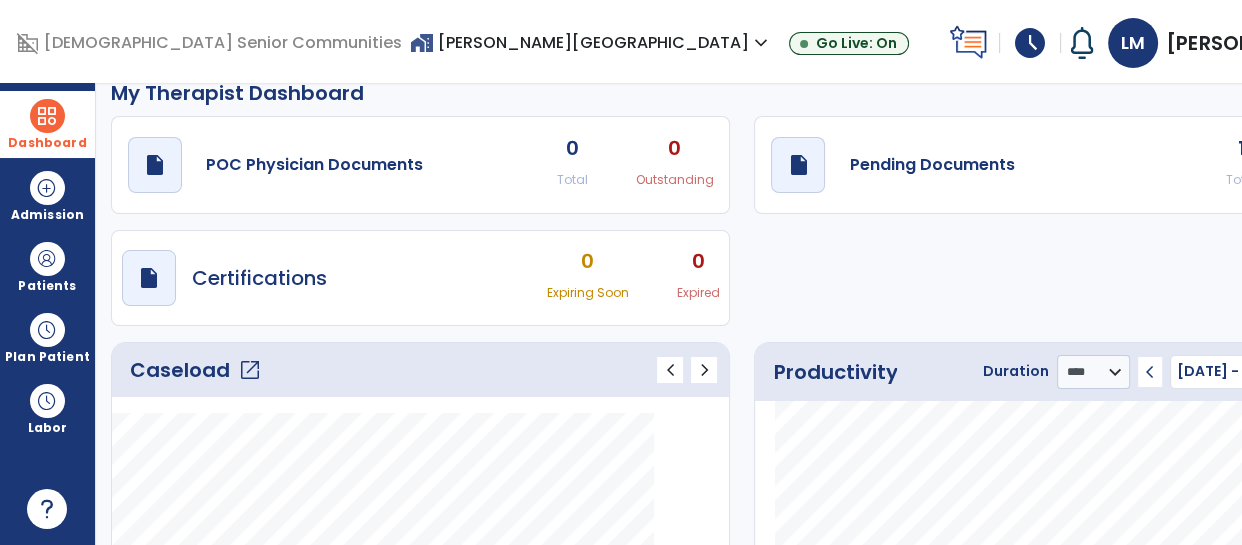 scroll, scrollTop: 0, scrollLeft: 0, axis: both 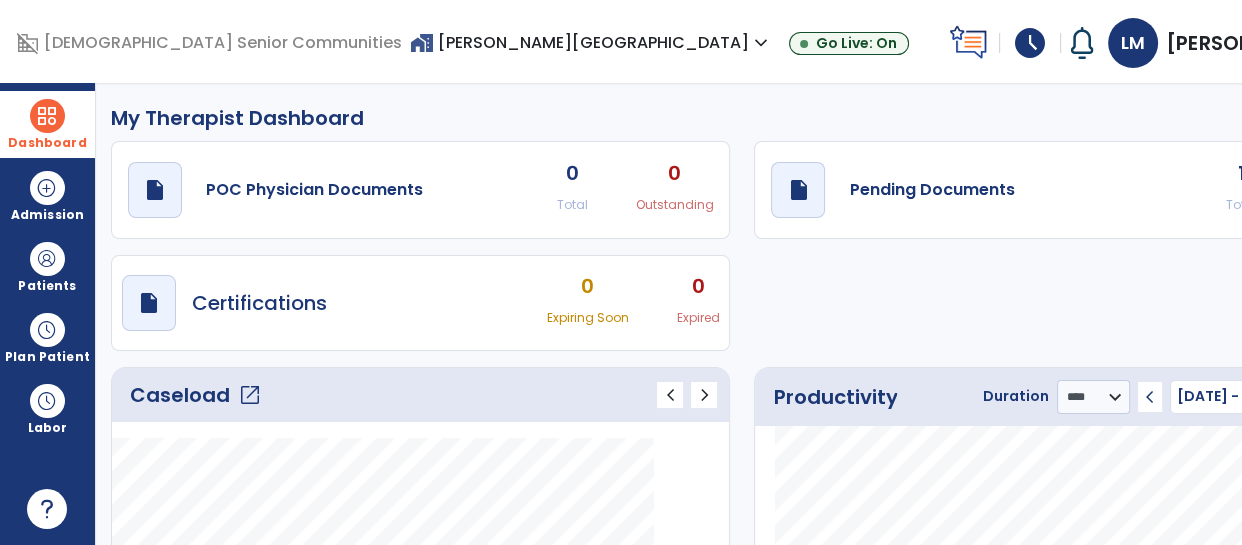 click on "Caseload   open_in_new" 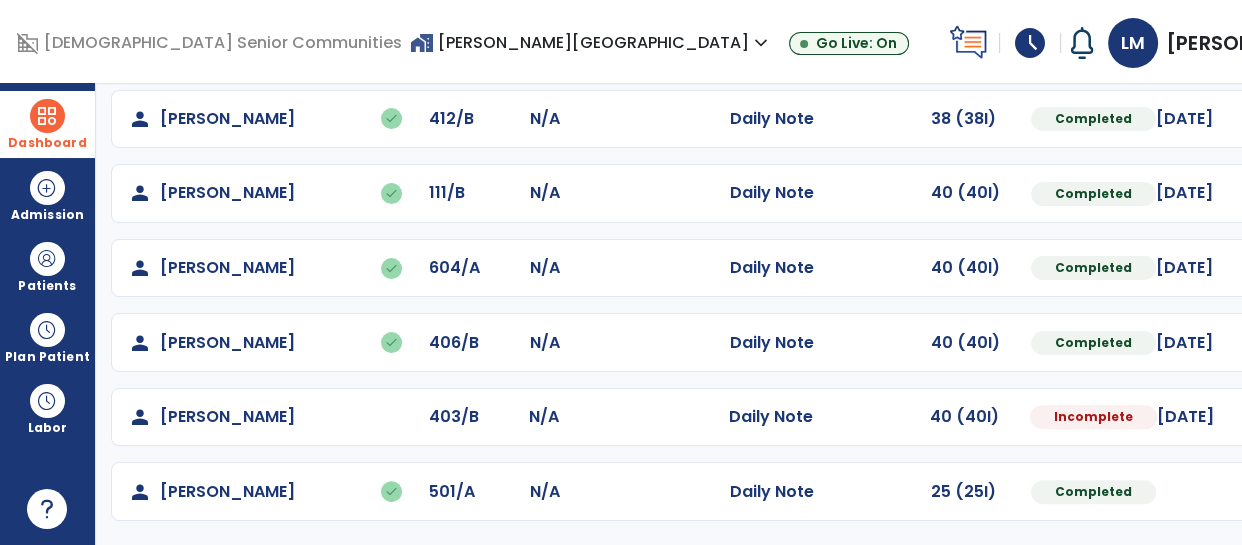 scroll, scrollTop: 566, scrollLeft: 0, axis: vertical 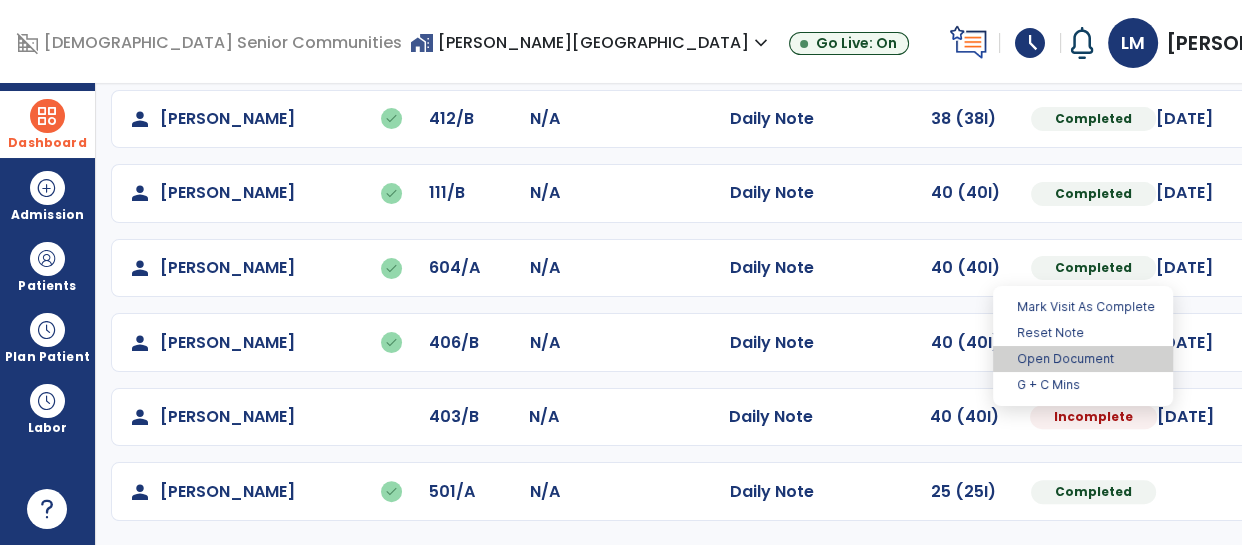 click on "Open Document" at bounding box center [1083, 359] 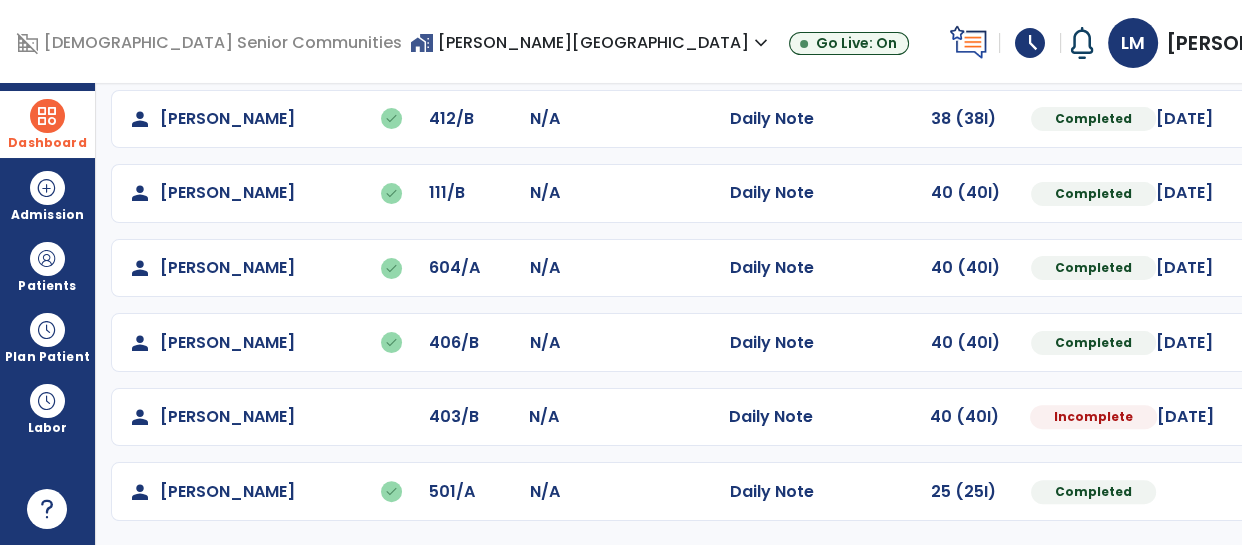select on "*" 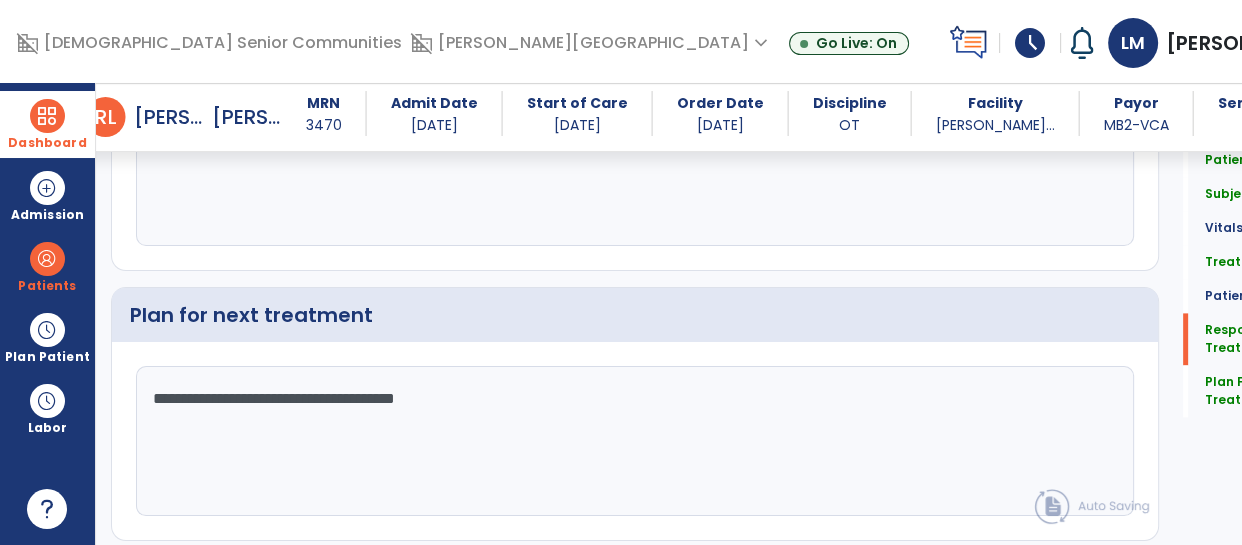 scroll, scrollTop: 2502, scrollLeft: 0, axis: vertical 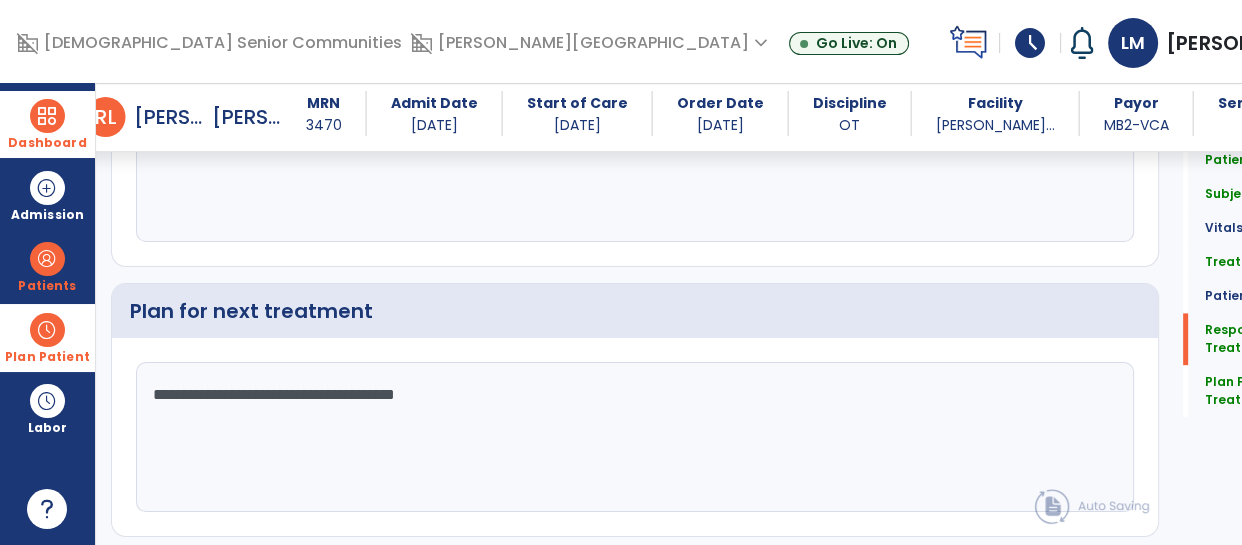 click on "Plan Patient" at bounding box center [47, 266] 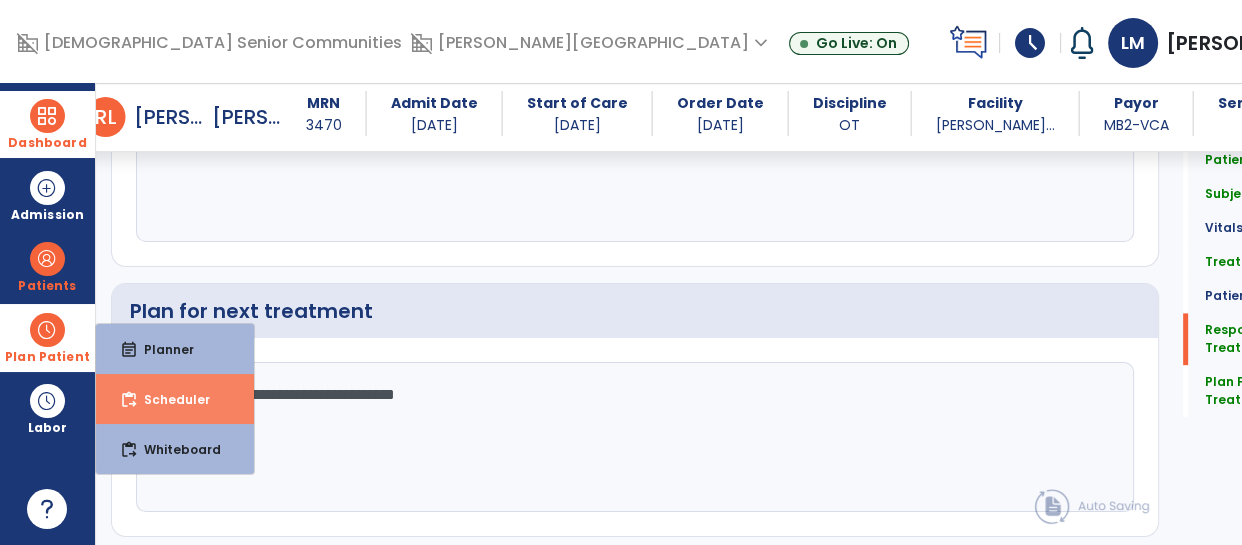 click on "Scheduler" at bounding box center (169, 399) 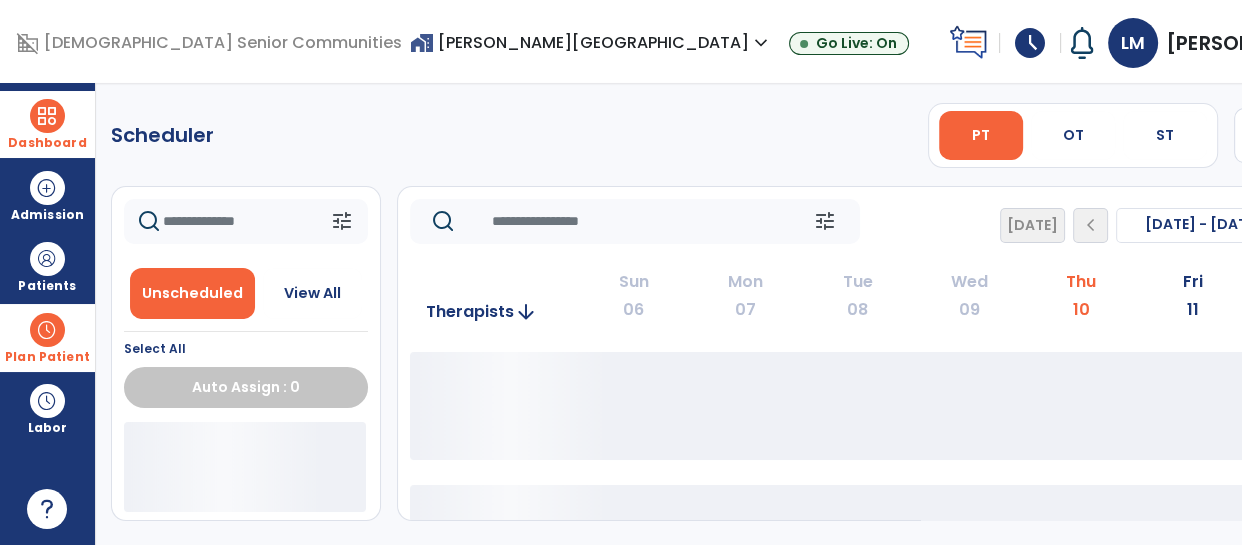 scroll, scrollTop: 0, scrollLeft: 0, axis: both 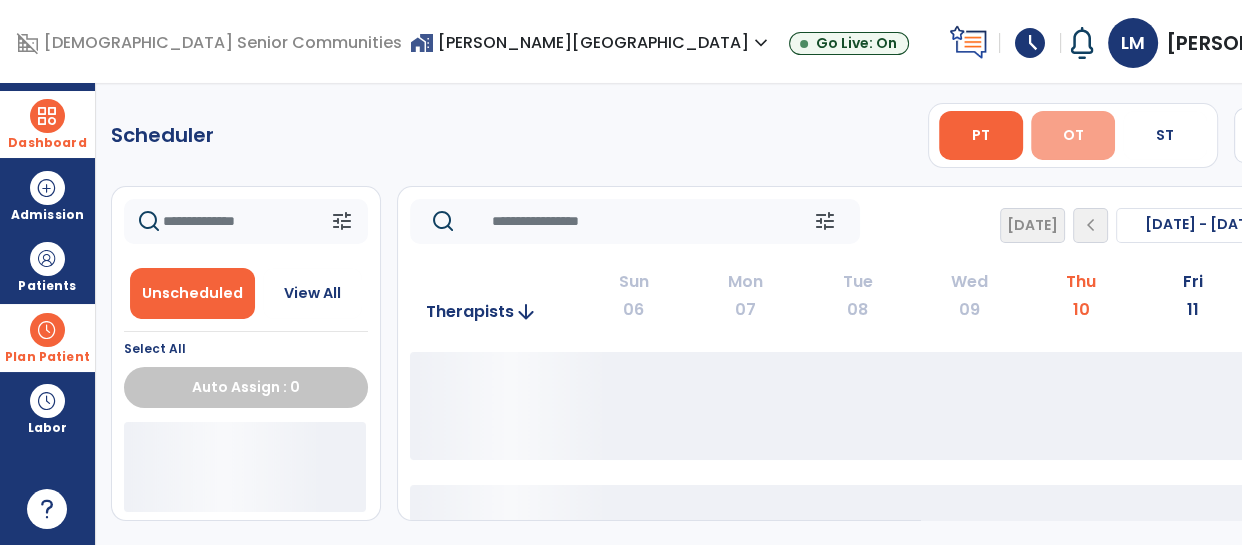 click on "OT" at bounding box center [1072, 135] 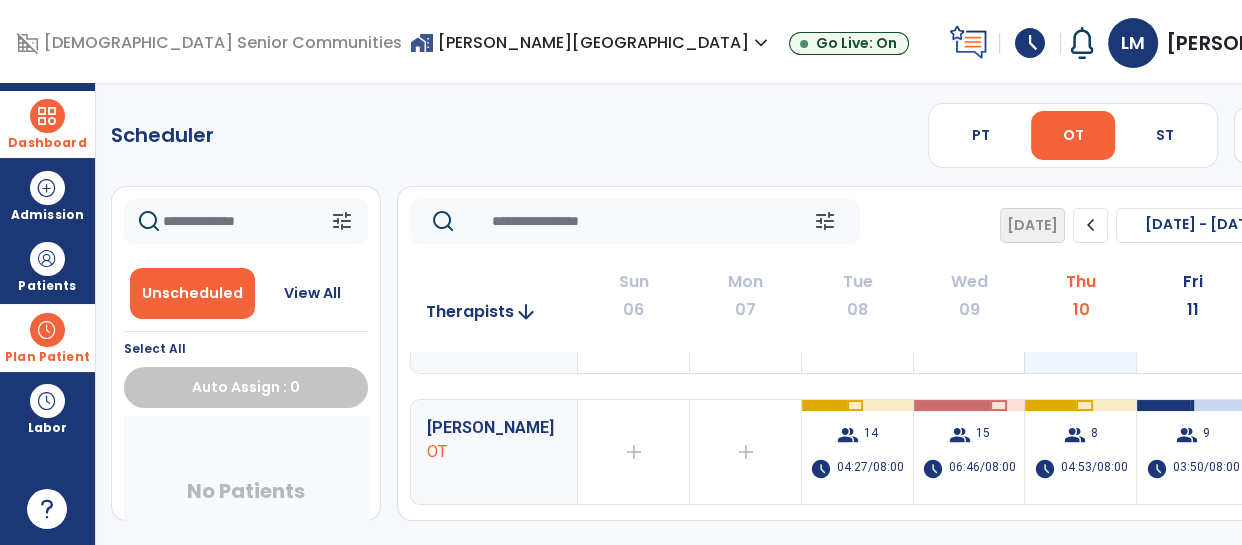 scroll, scrollTop: 93, scrollLeft: 0, axis: vertical 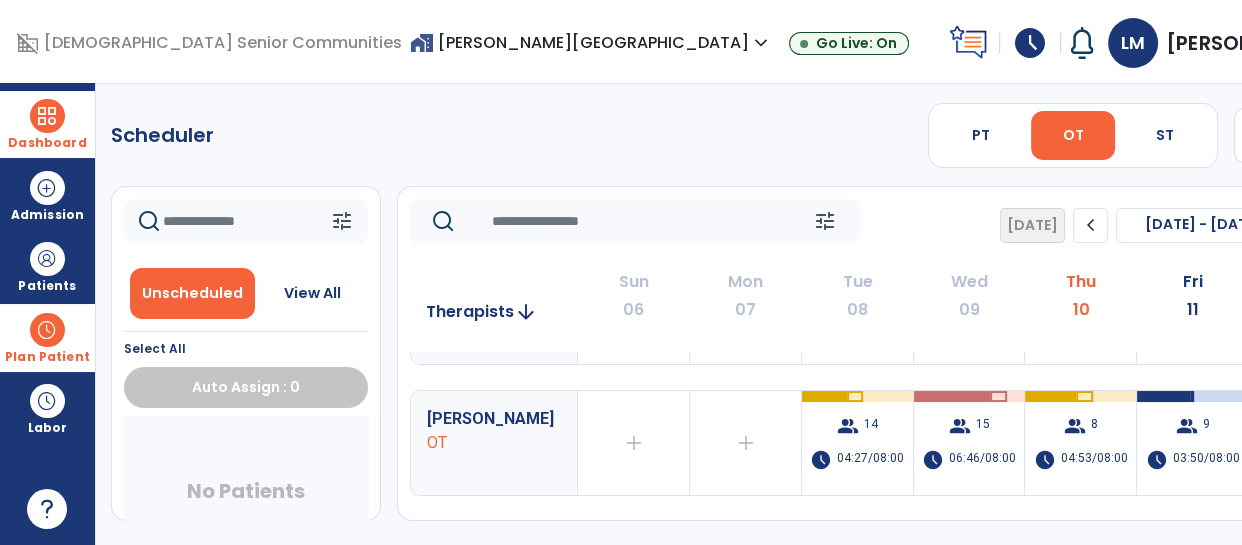 click on "Dashboard" at bounding box center [47, 143] 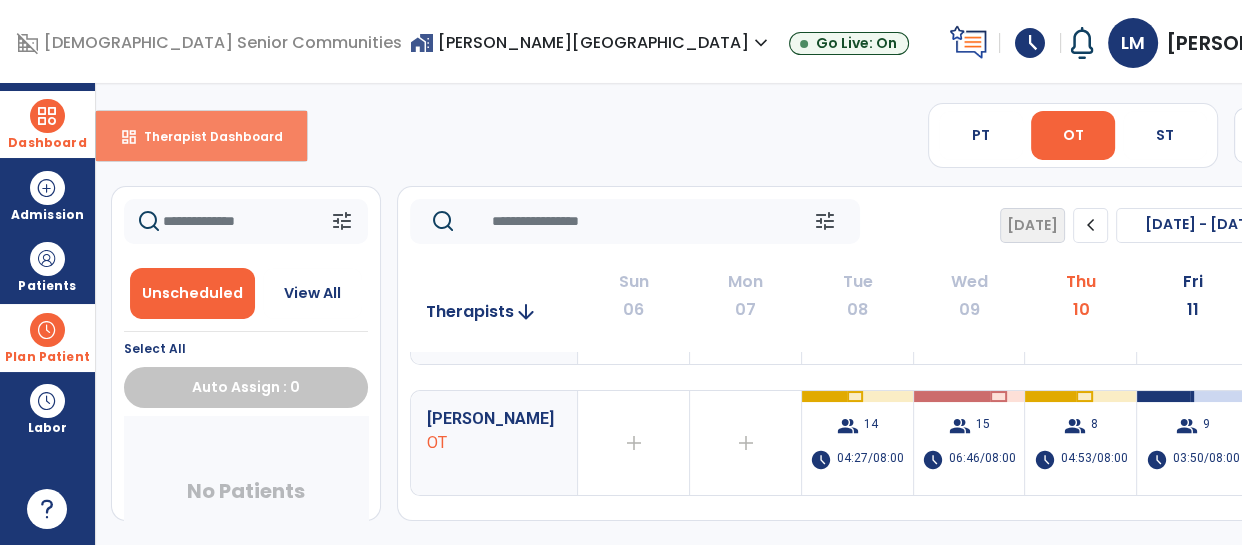 click on "dashboard" at bounding box center (129, 137) 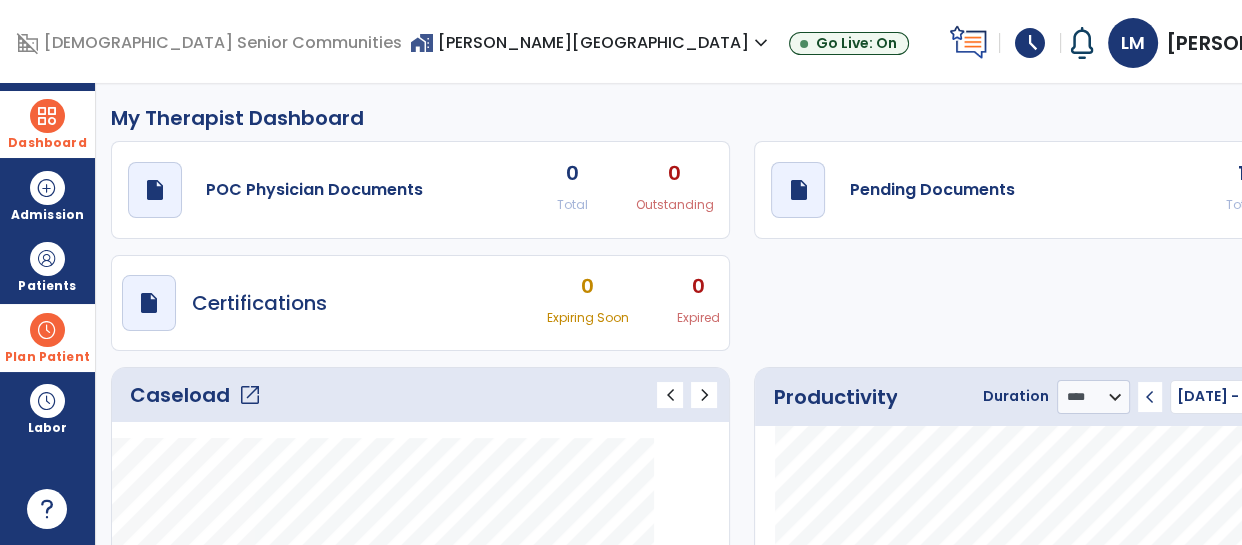 click on "My Therapist Dashboard   draft   open_in_new  POC Physician Documents 0 Total 0 Outstanding  draft   open_in_new  Pending Documents 1 Total 0 Past Due  draft   open_in_new  Certifications 0 Expiring Soon 0 Expired  Caseload   open_in_new   chevron_left   chevron_right
Notes
No. of notes
0" 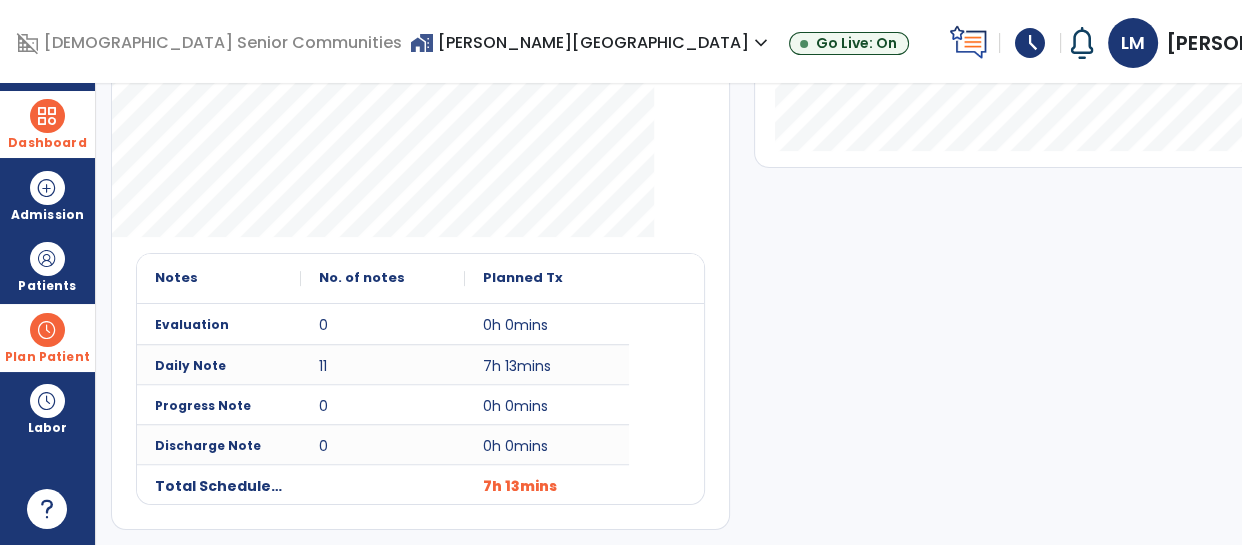 scroll, scrollTop: 0, scrollLeft: 0, axis: both 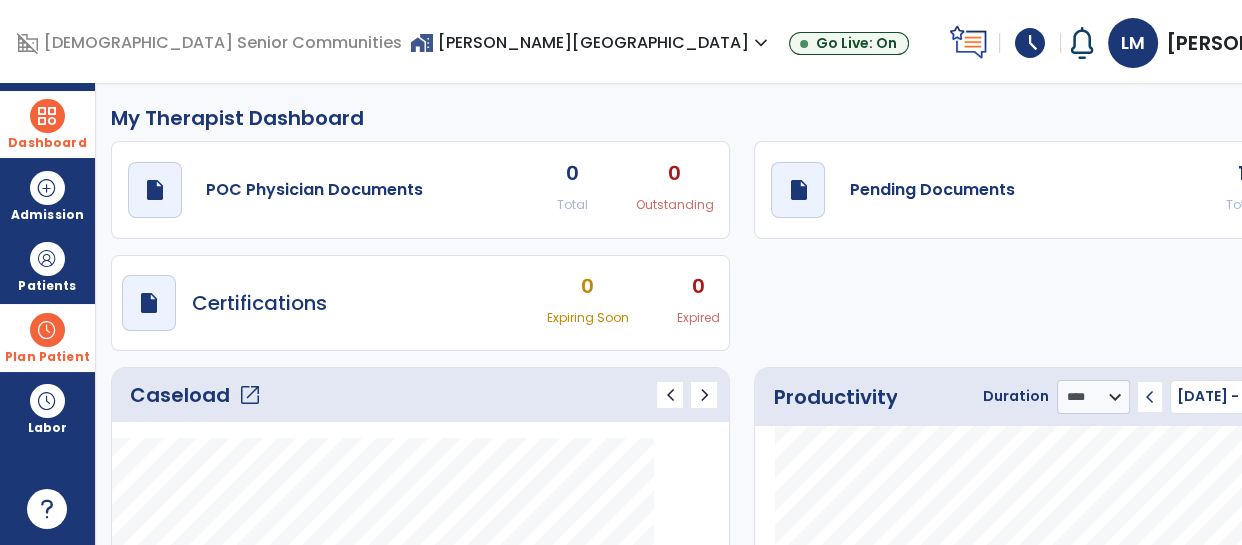 click on "Caseload   open_in_new" 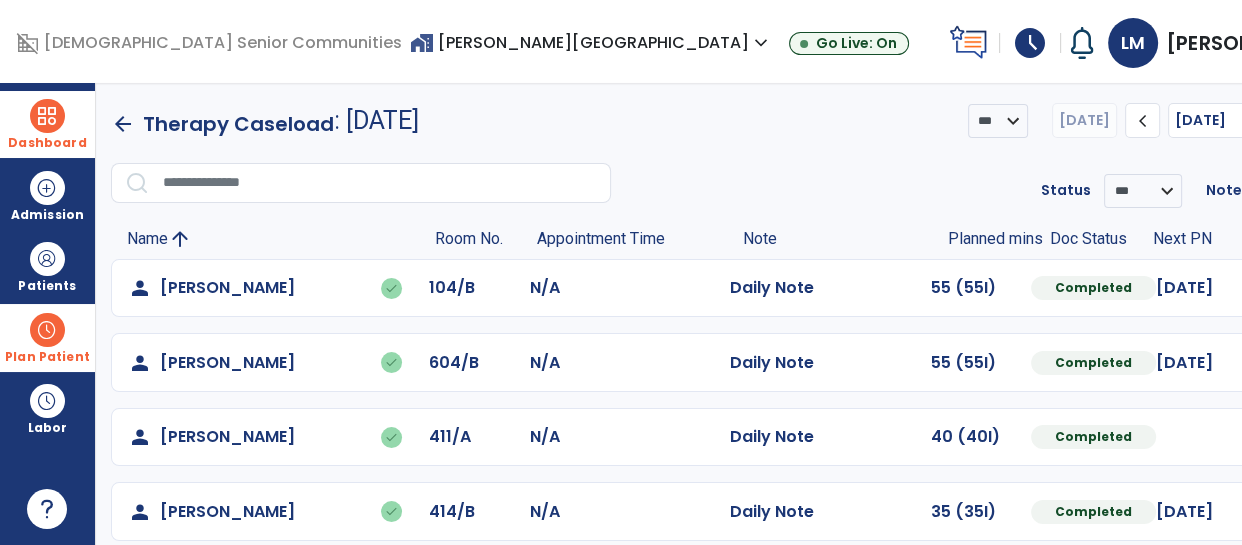 click on "person   [PERSON_NAME]   done  104/B N/A  Daily Note   55 (55I)  Completed [DATE]  Undo Visit Status   Reset Note   Open Document   G + C Mins" 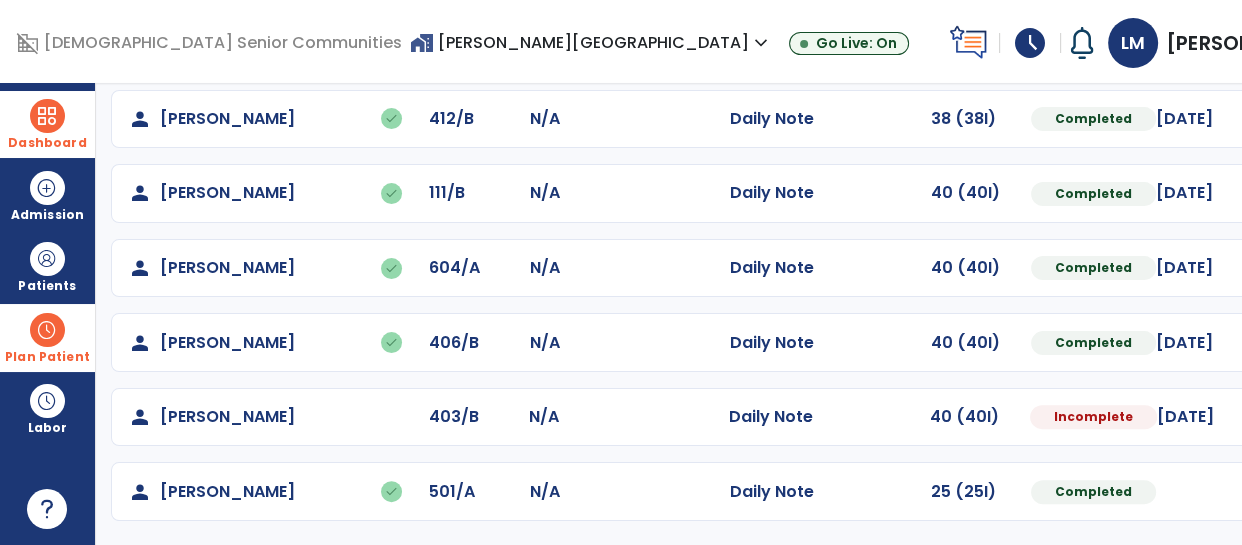 click at bounding box center [1315, -254] 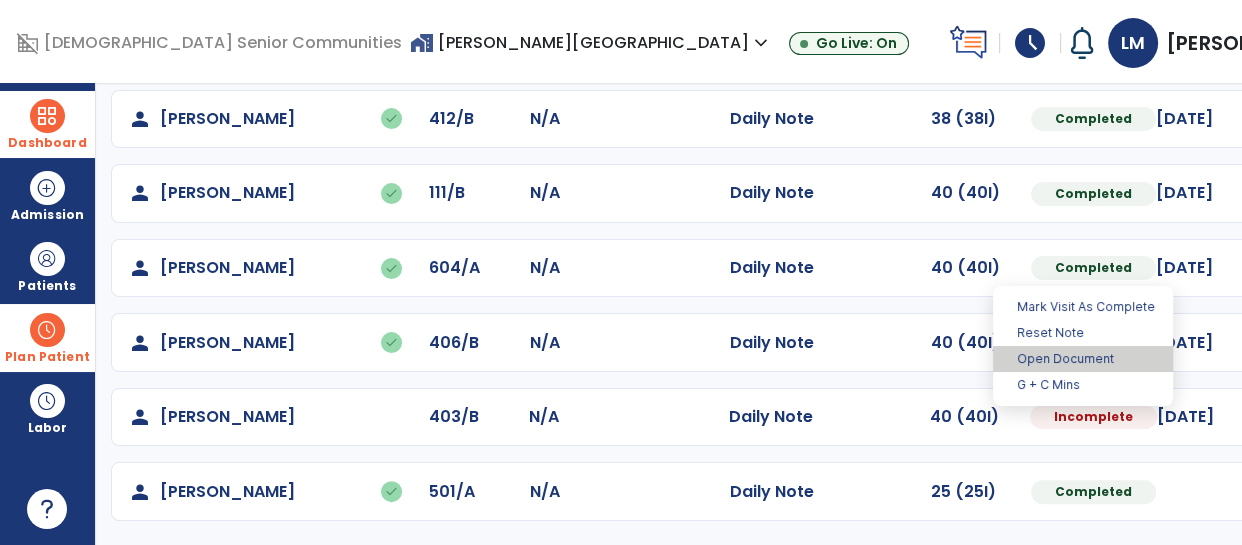 click on "Open Document" at bounding box center [1083, 359] 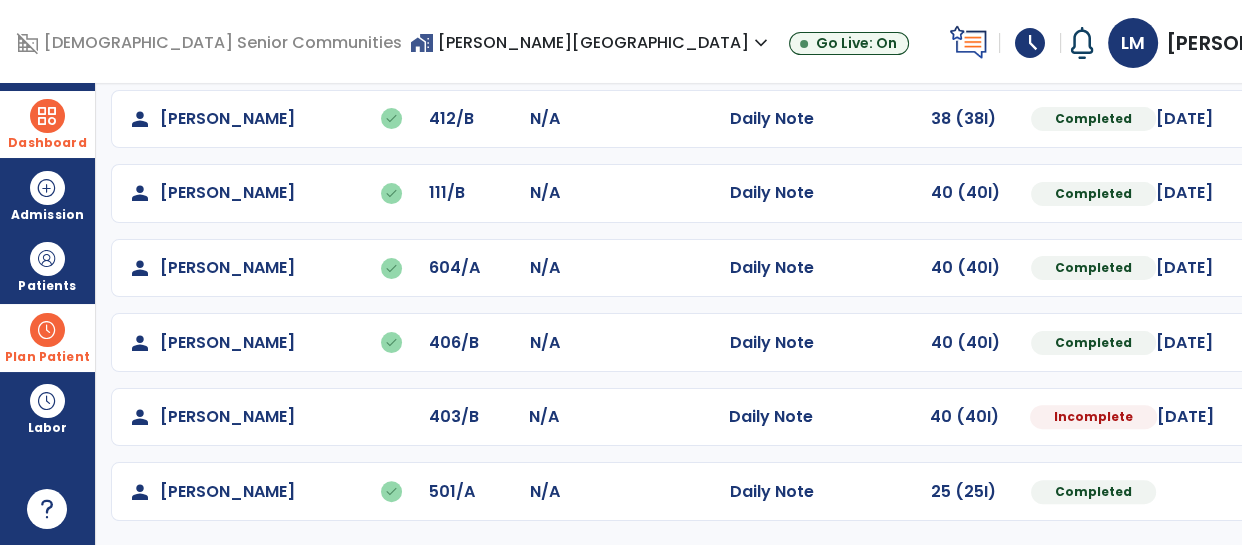 select on "*" 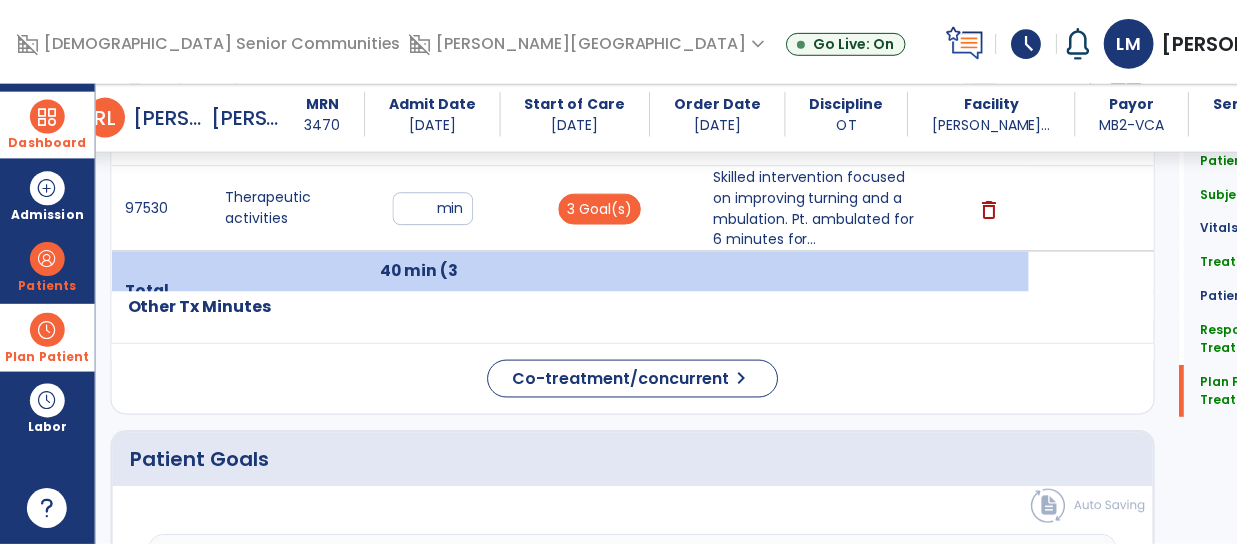scroll, scrollTop: 2558, scrollLeft: 0, axis: vertical 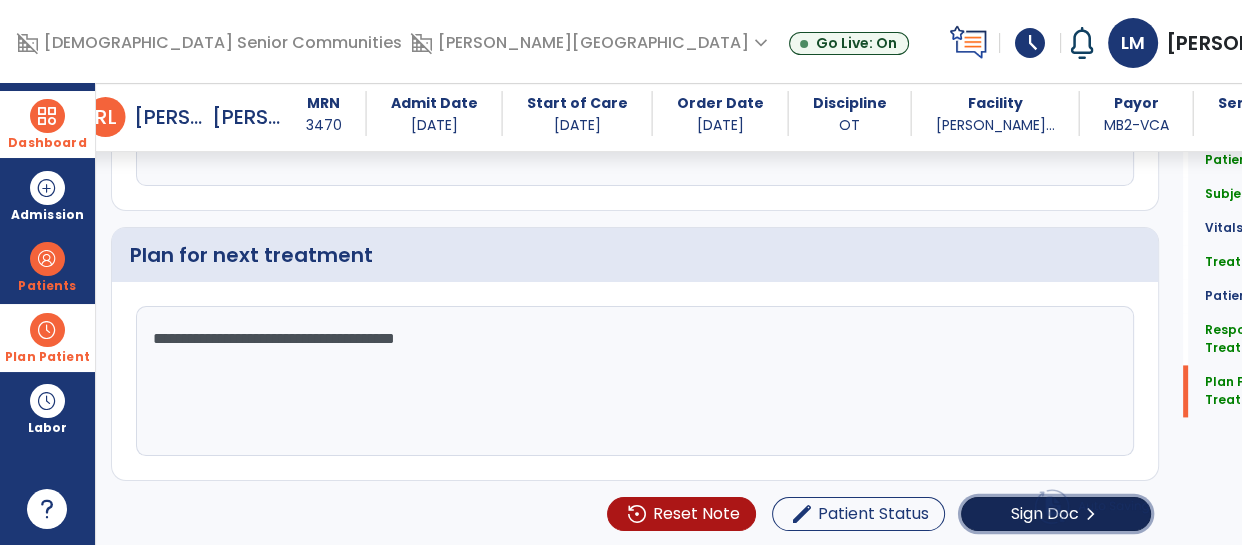 click on "chevron_right" 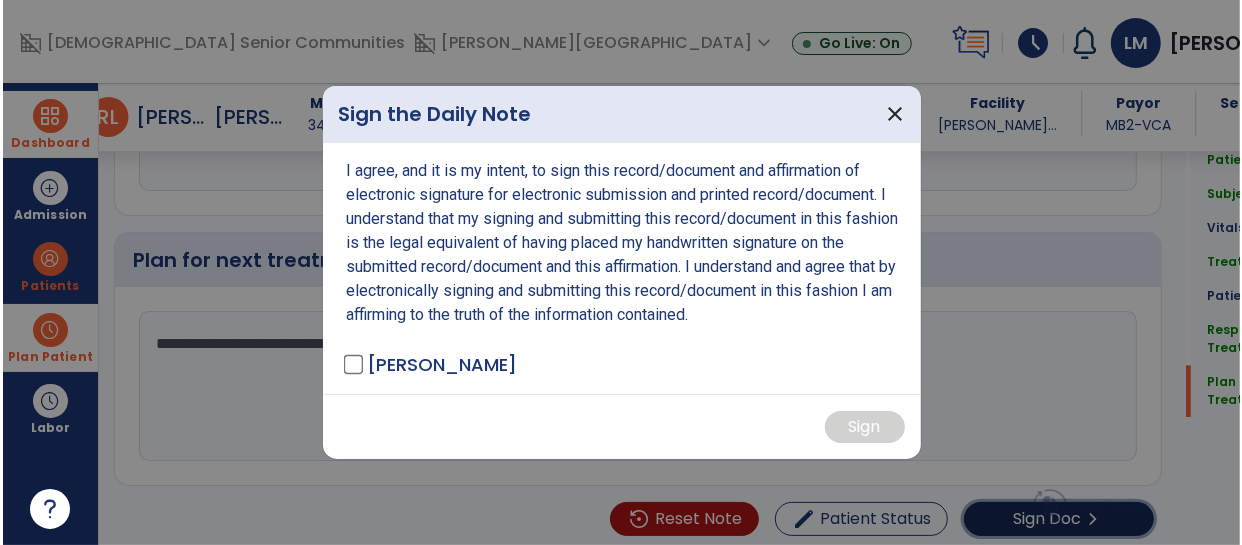 scroll, scrollTop: 2558, scrollLeft: 0, axis: vertical 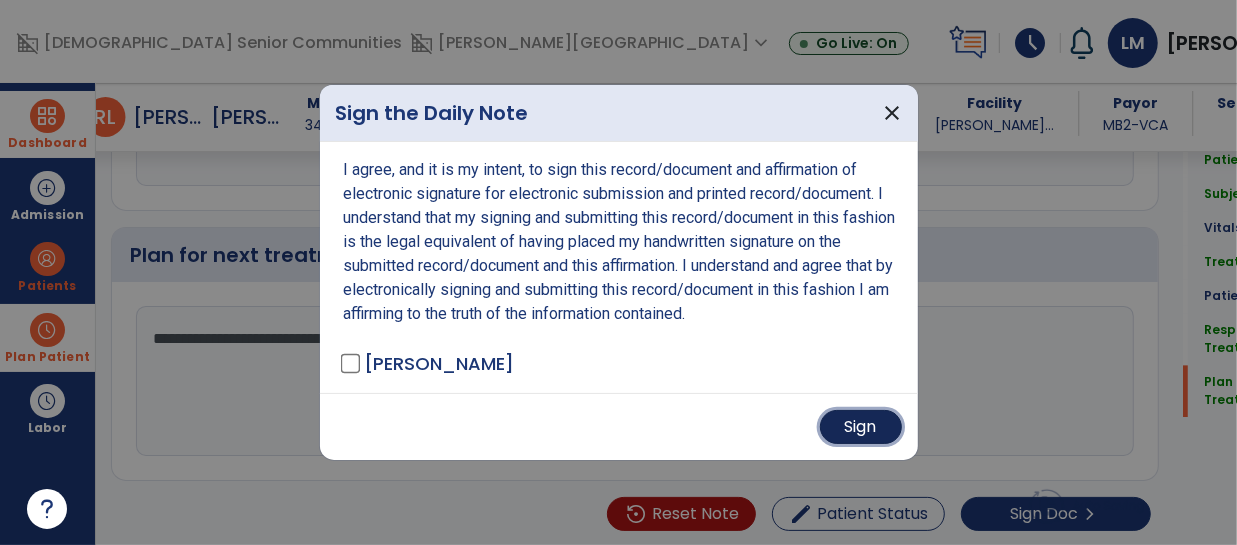 click on "Sign" at bounding box center (861, 427) 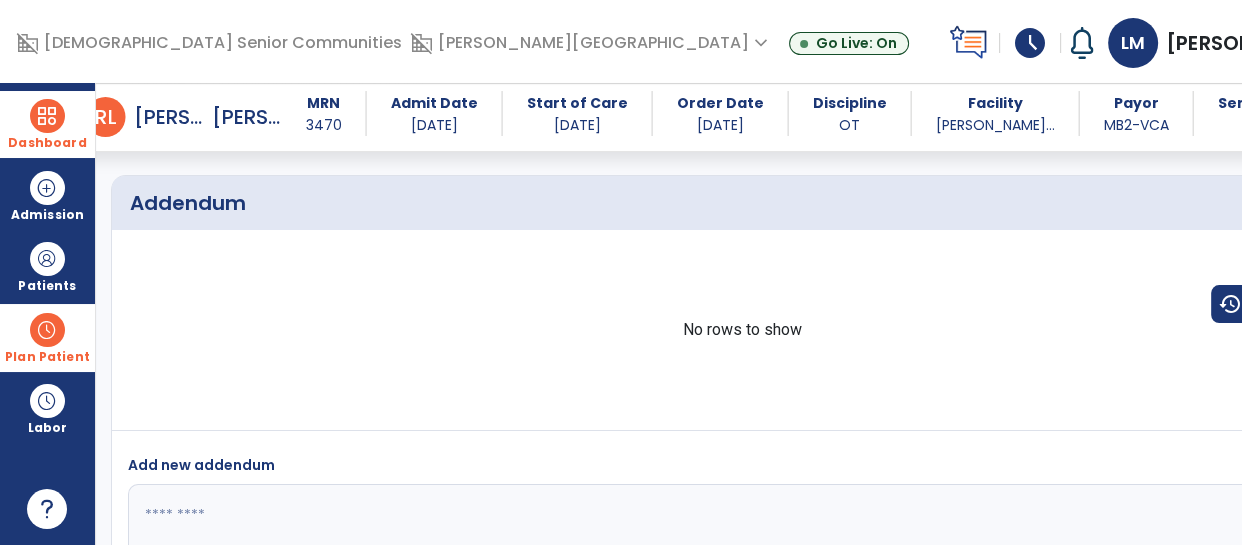 scroll, scrollTop: 3576, scrollLeft: 0, axis: vertical 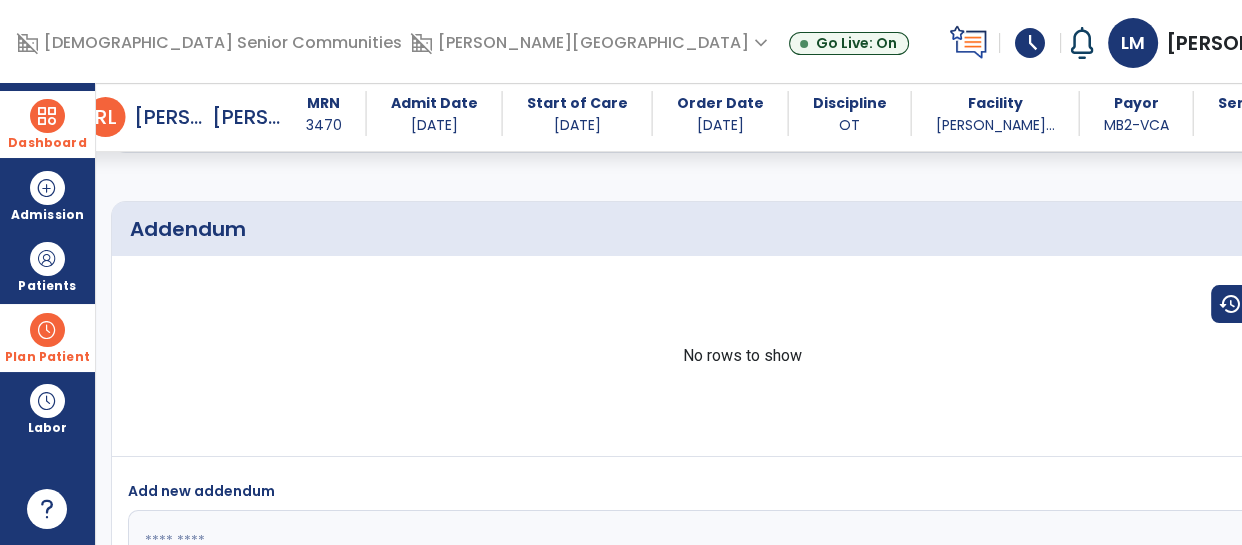click at bounding box center [47, 116] 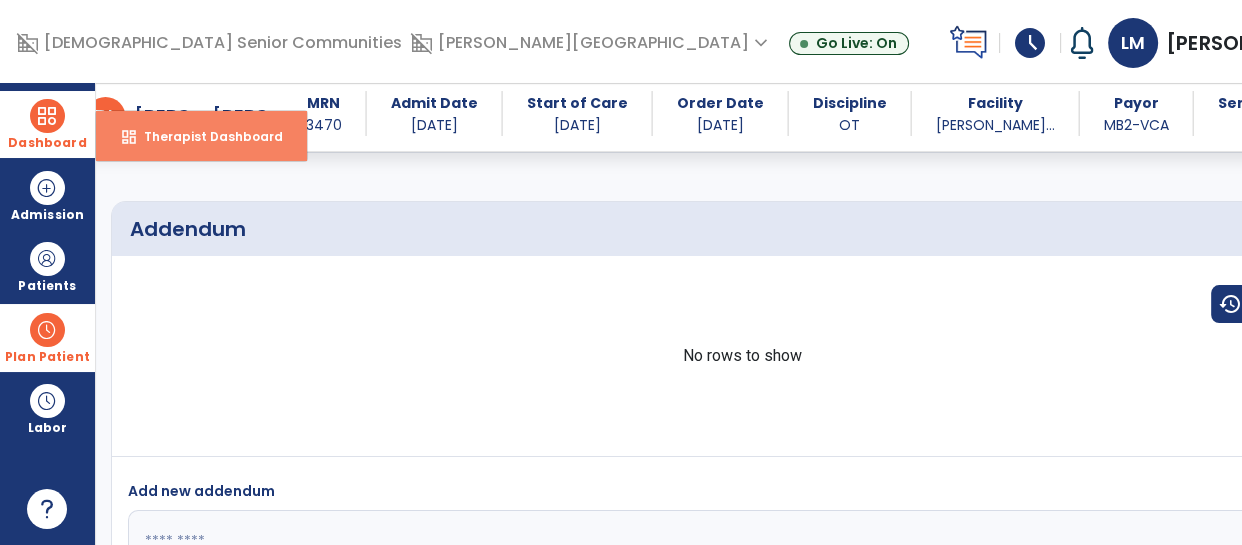 click on "dashboard" at bounding box center (129, 137) 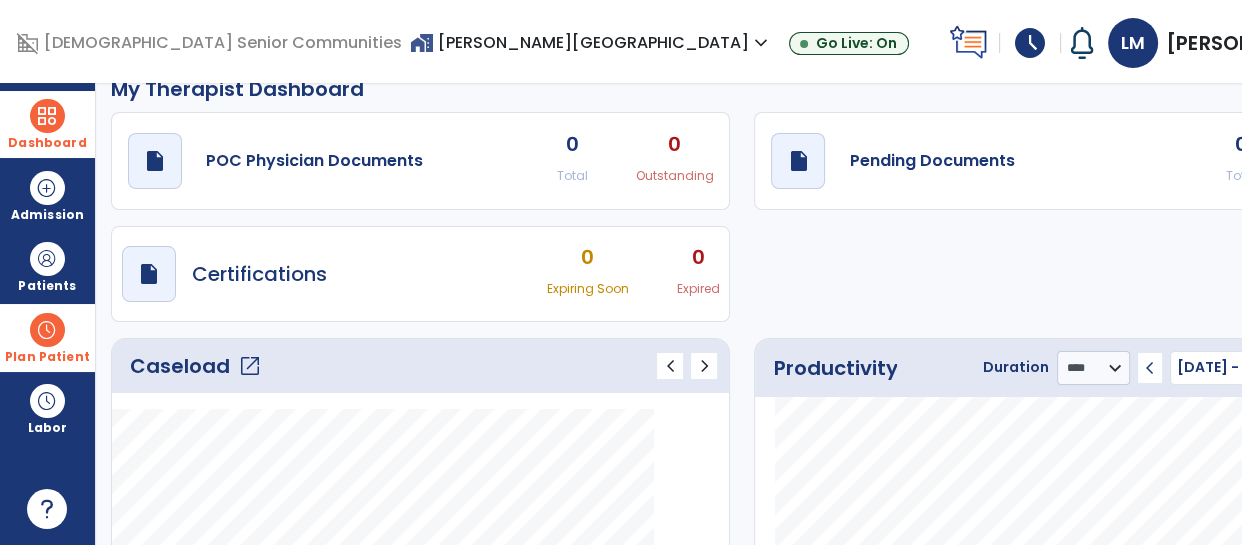 scroll, scrollTop: 30, scrollLeft: 0, axis: vertical 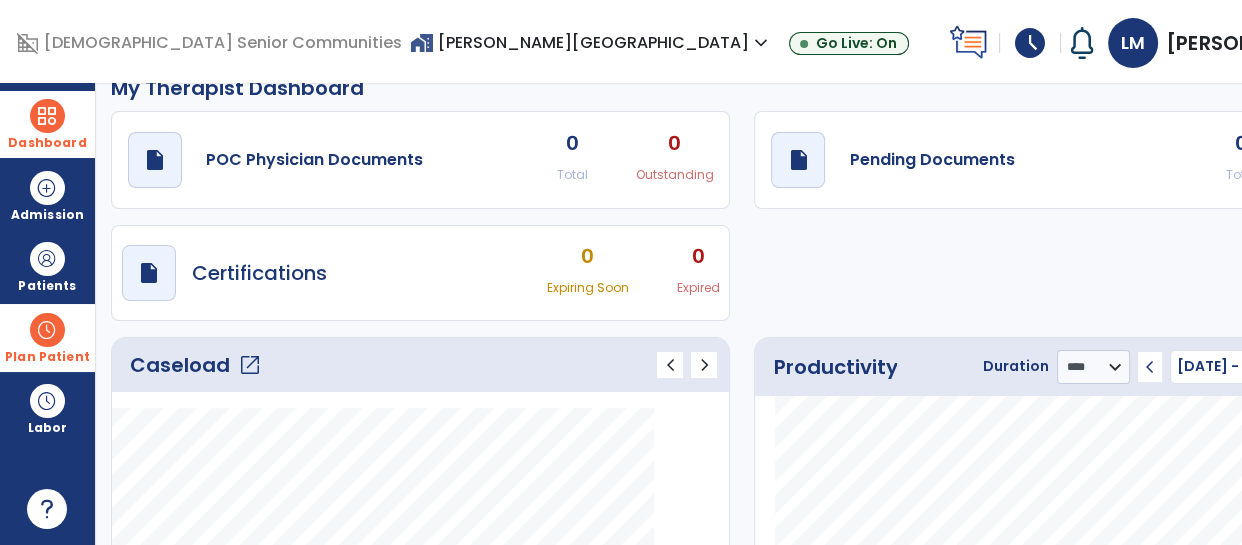 click on "Caseload   open_in_new" 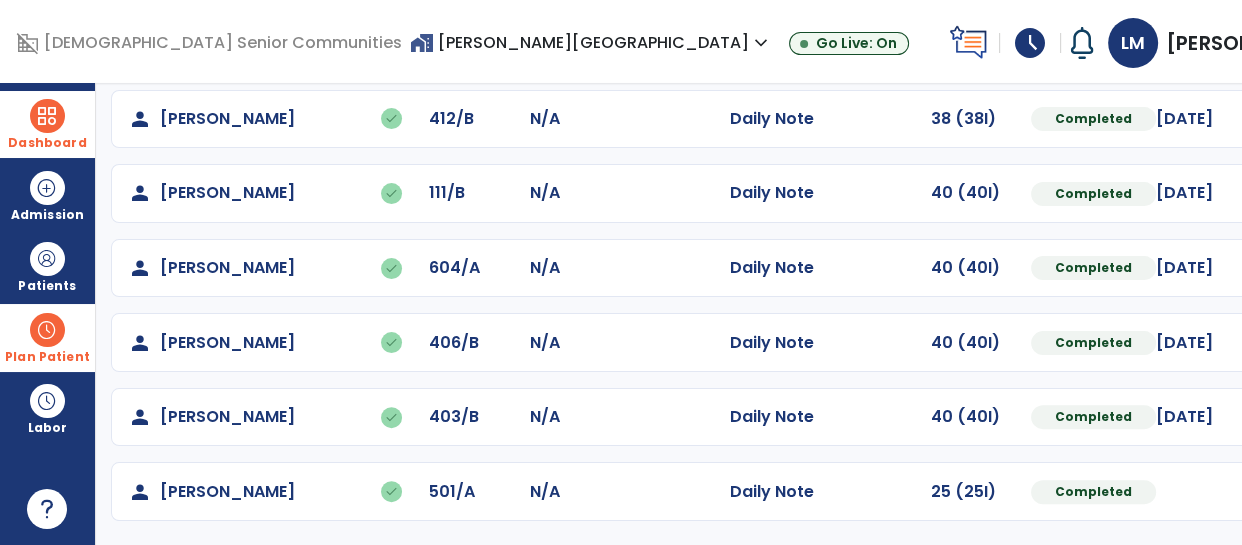 scroll, scrollTop: 0, scrollLeft: 0, axis: both 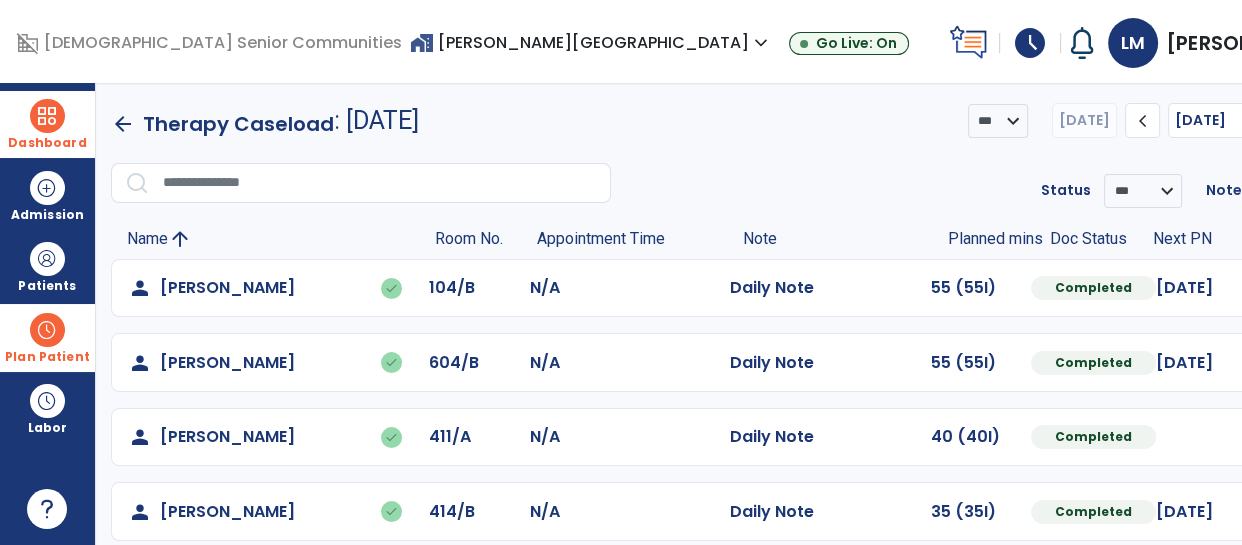 click at bounding box center [47, 116] 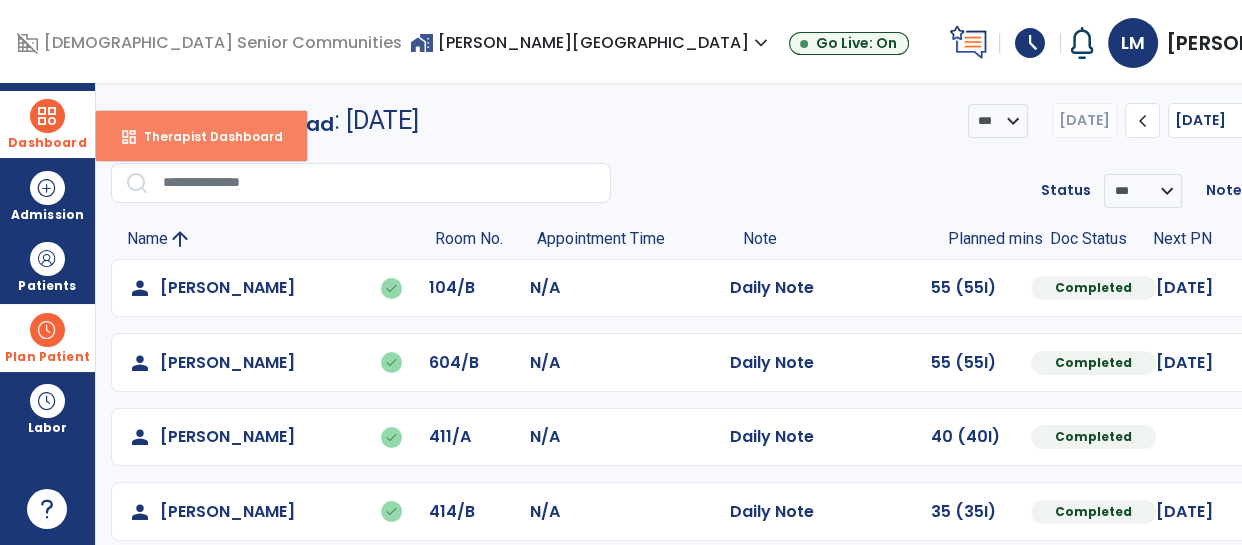 click on "Therapist Dashboard" at bounding box center [205, 136] 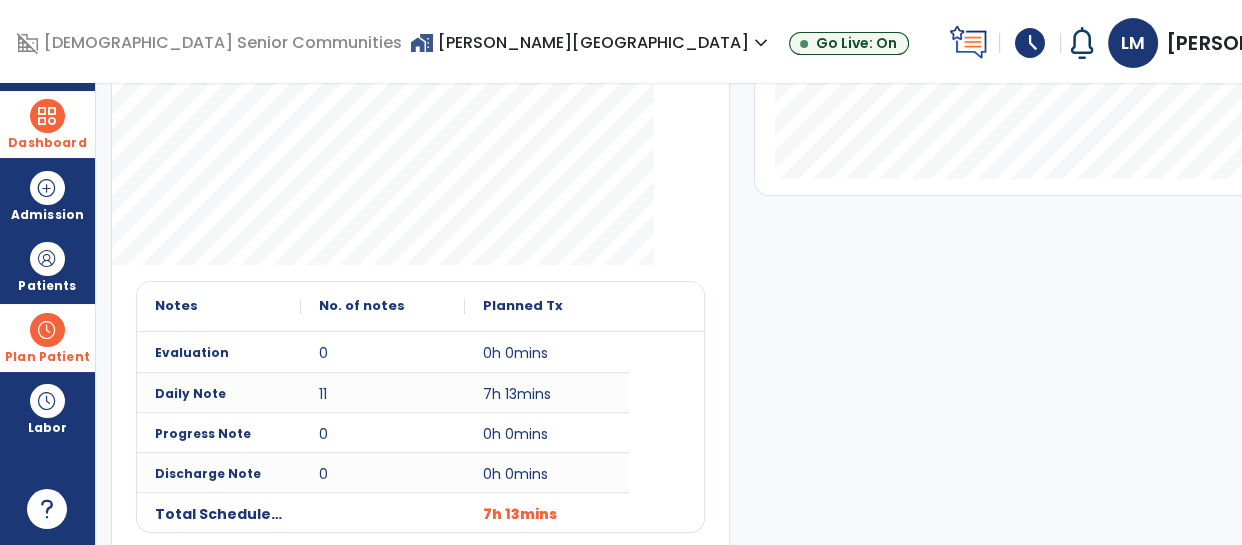 scroll, scrollTop: 0, scrollLeft: 0, axis: both 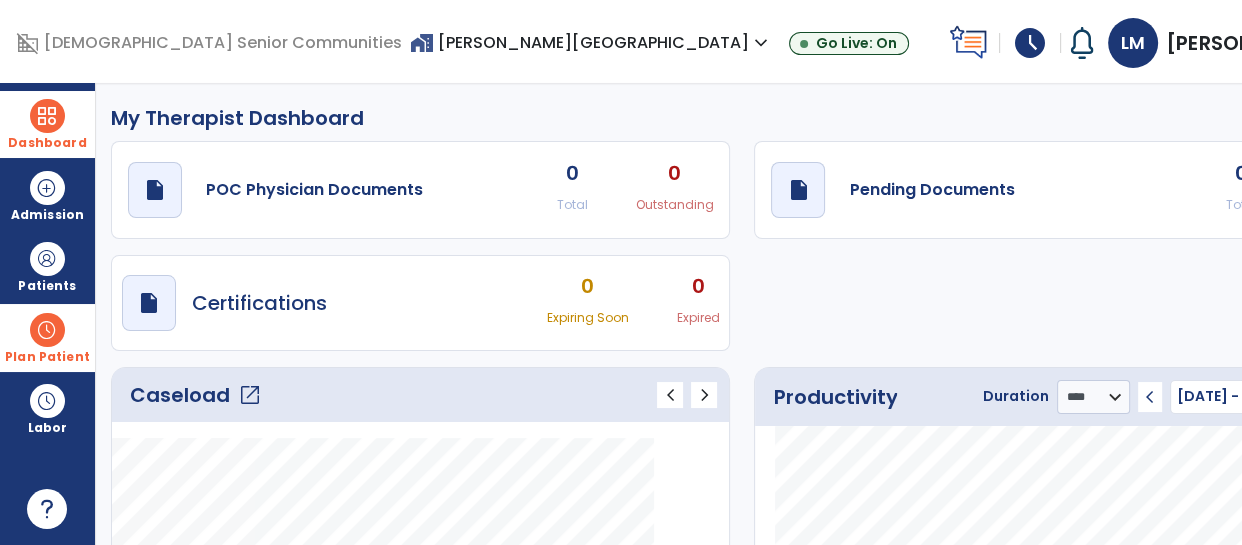 click on "[PERSON_NAME]" at bounding box center [1251, 43] 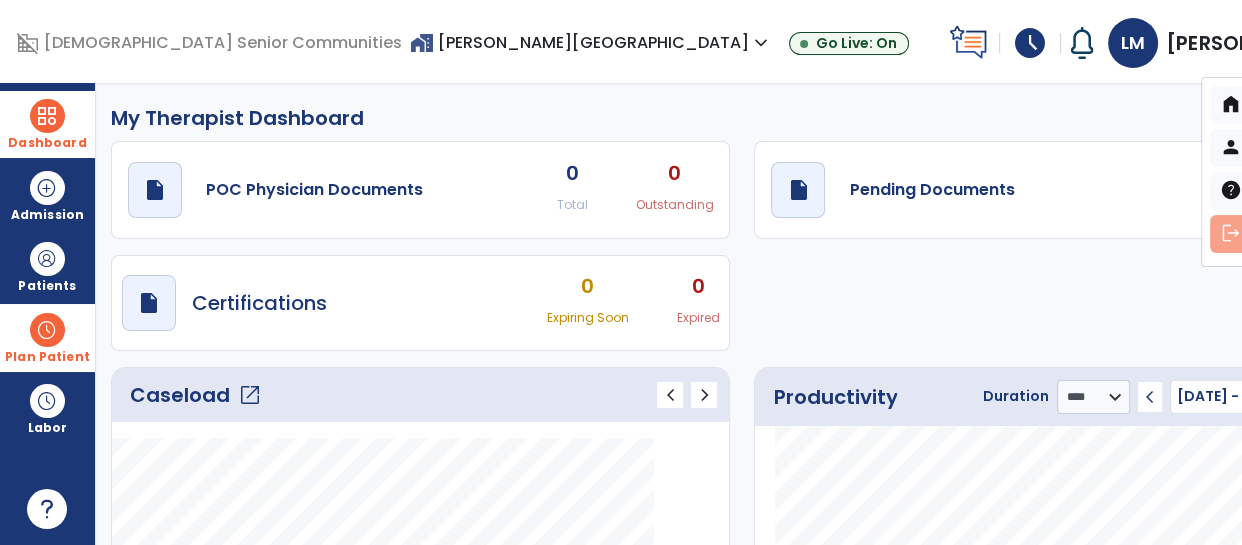 click on "logout   Log out" at bounding box center [1281, 234] 